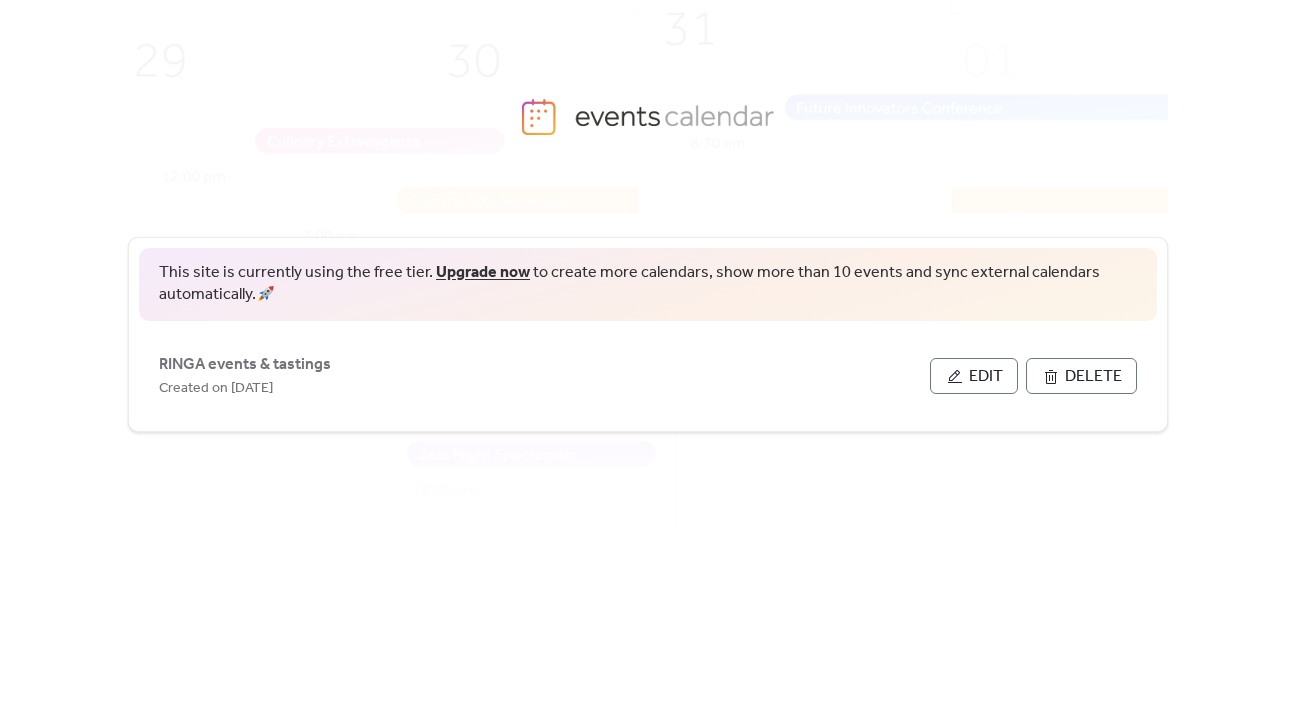 scroll, scrollTop: 0, scrollLeft: 0, axis: both 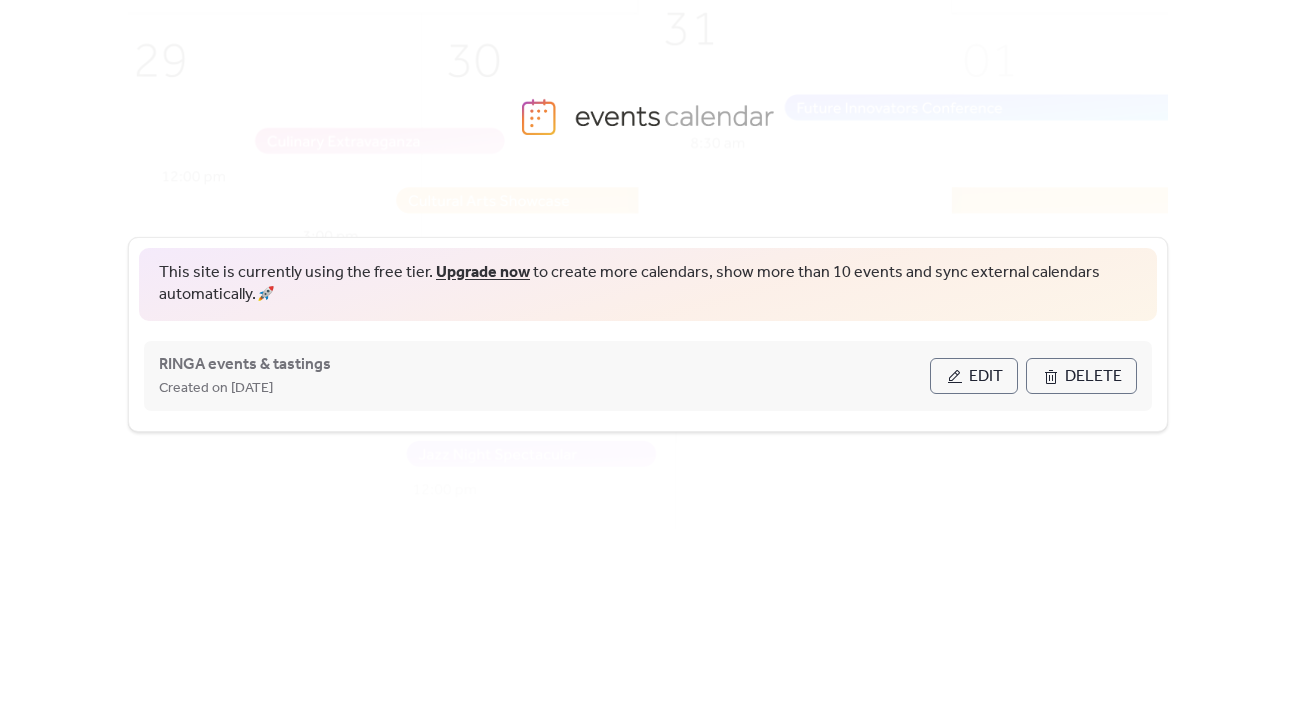 click on "Edit" at bounding box center [986, 377] 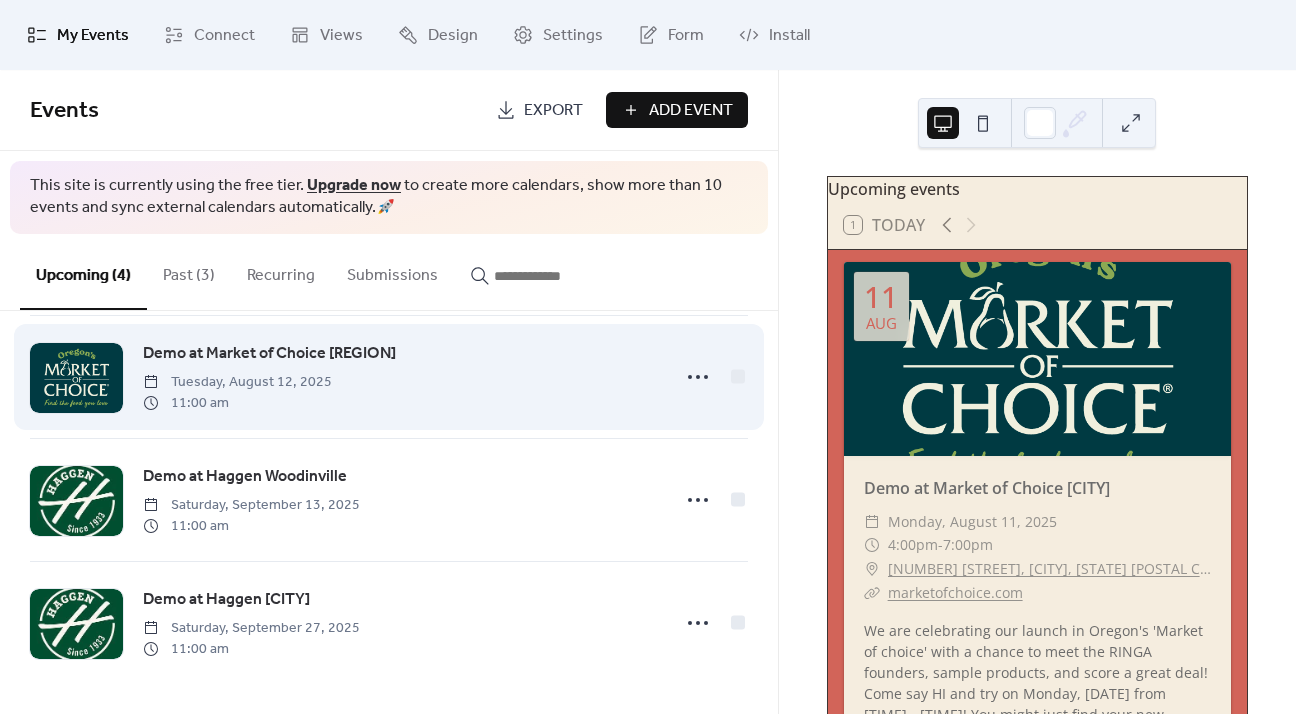 scroll, scrollTop: 0, scrollLeft: 0, axis: both 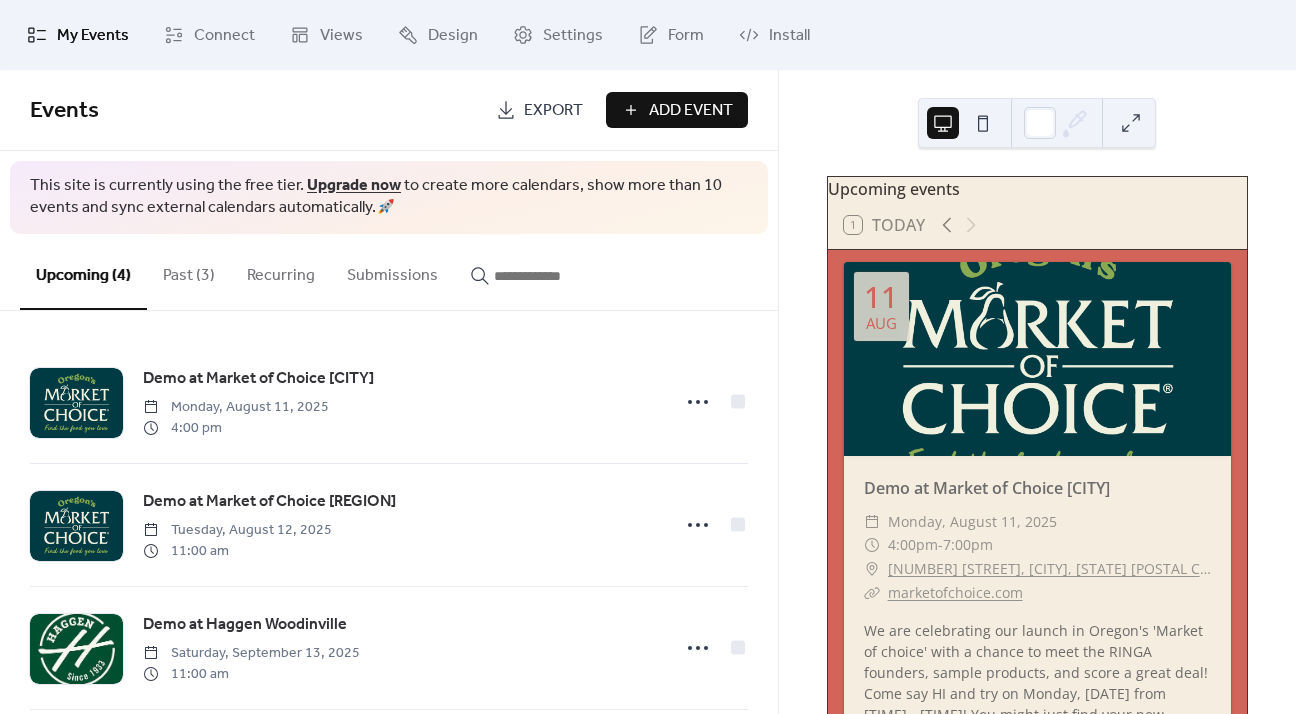 click on "Past (3)" at bounding box center (189, 271) 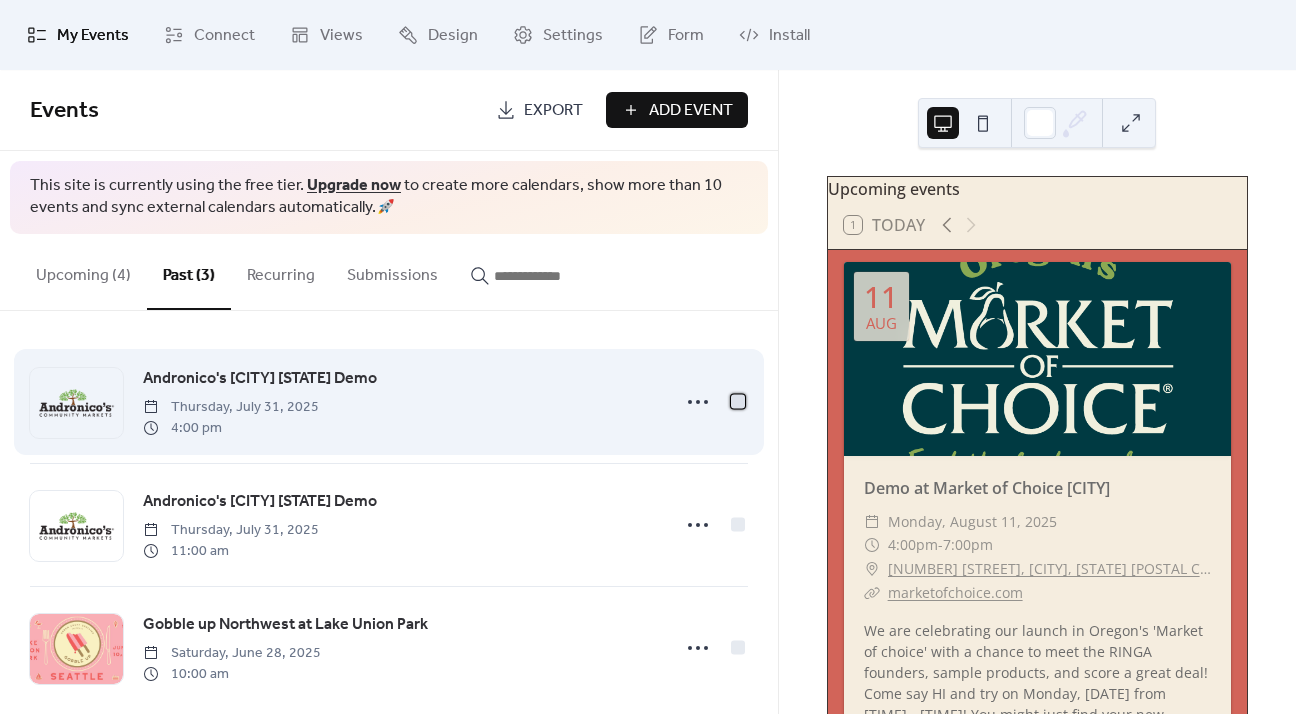 click at bounding box center [738, 401] 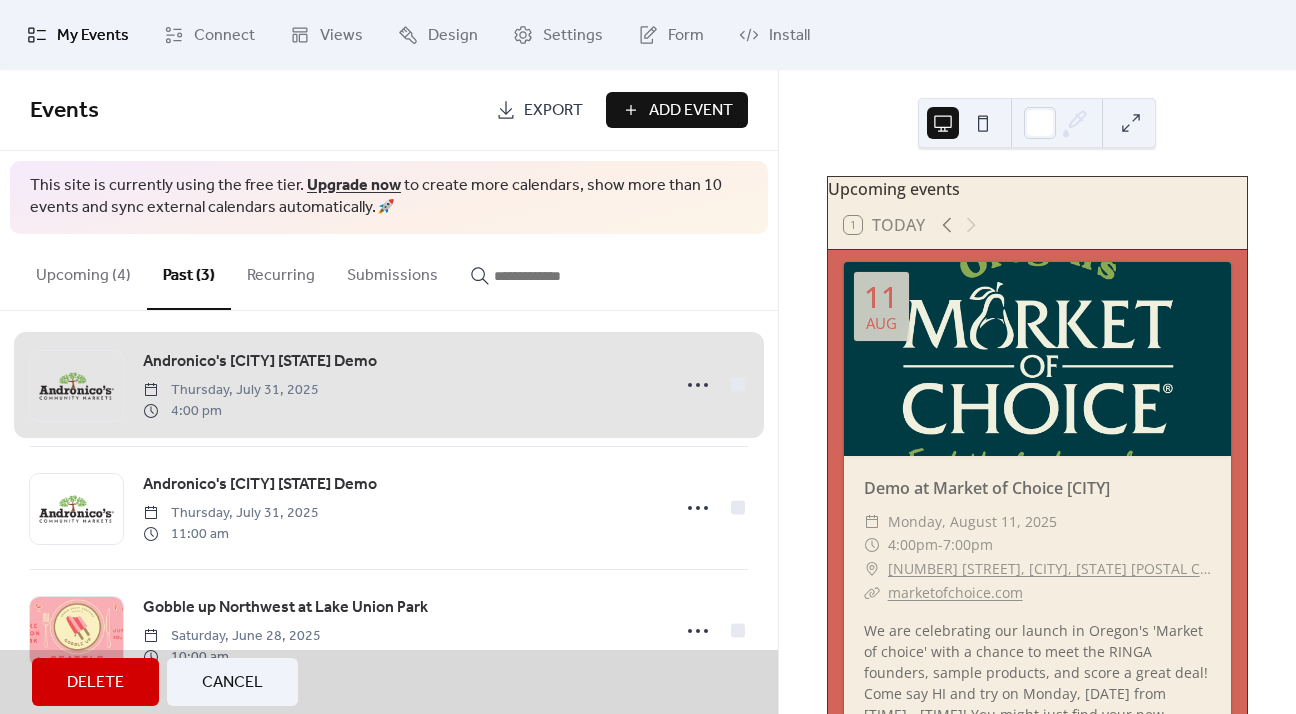 scroll, scrollTop: 25, scrollLeft: 0, axis: vertical 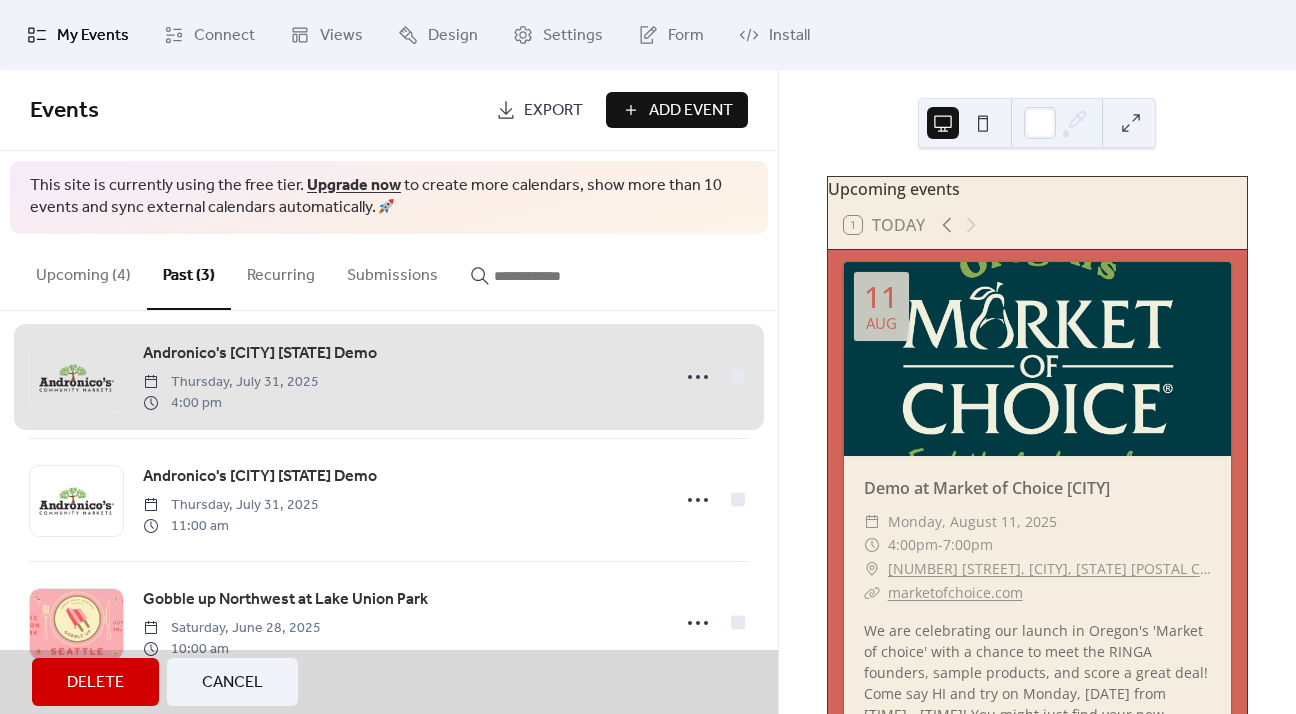 click on "Delete" at bounding box center [95, 683] 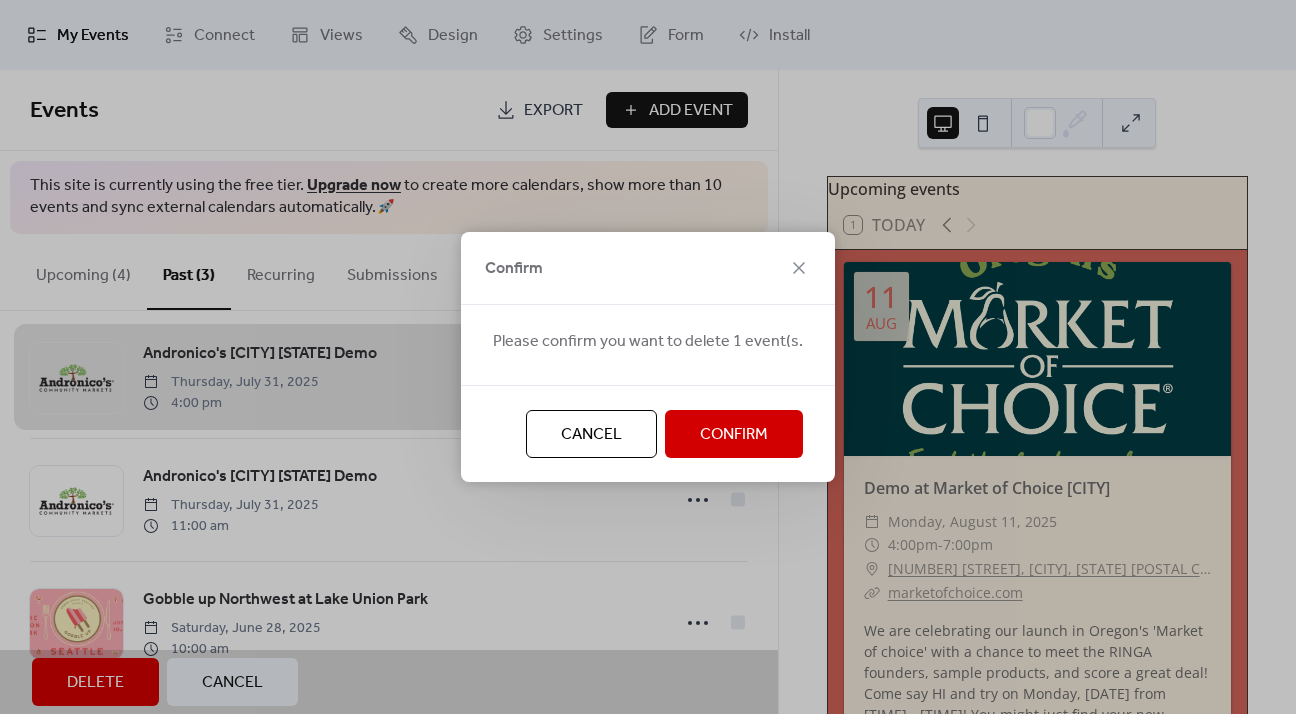 click on "Confirm" at bounding box center [734, 435] 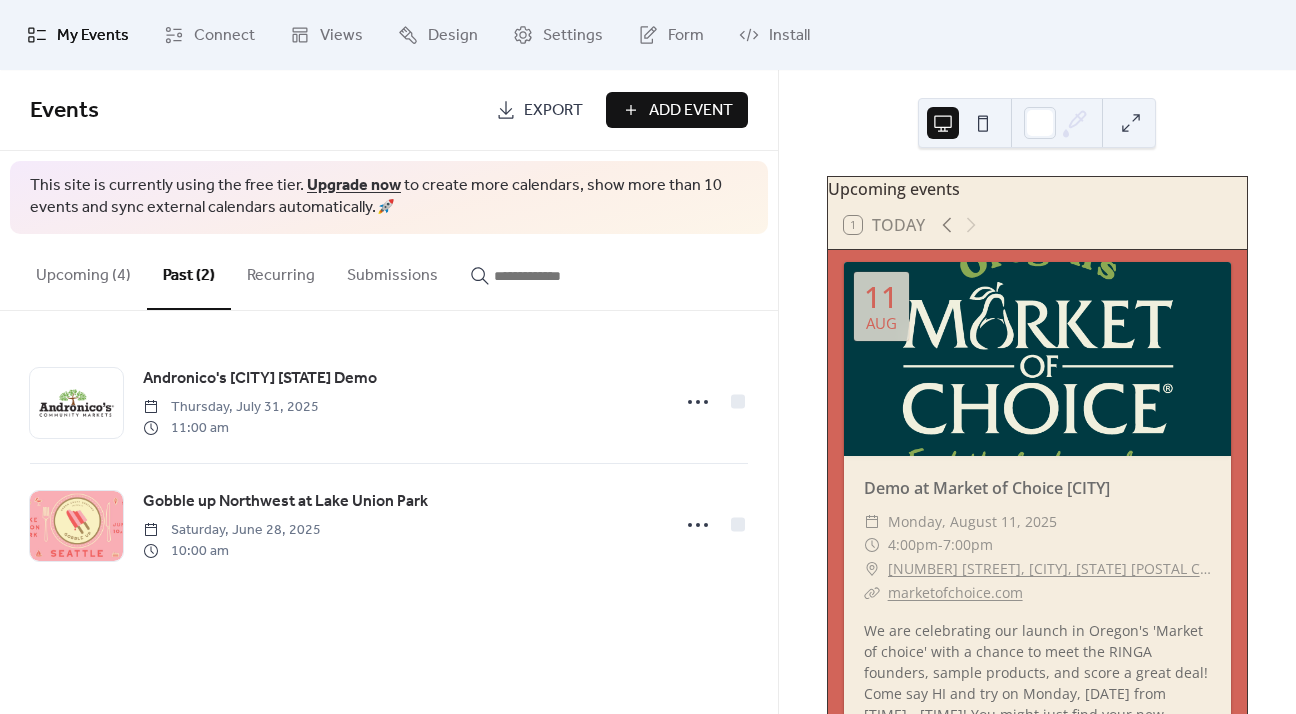 scroll, scrollTop: 0, scrollLeft: 0, axis: both 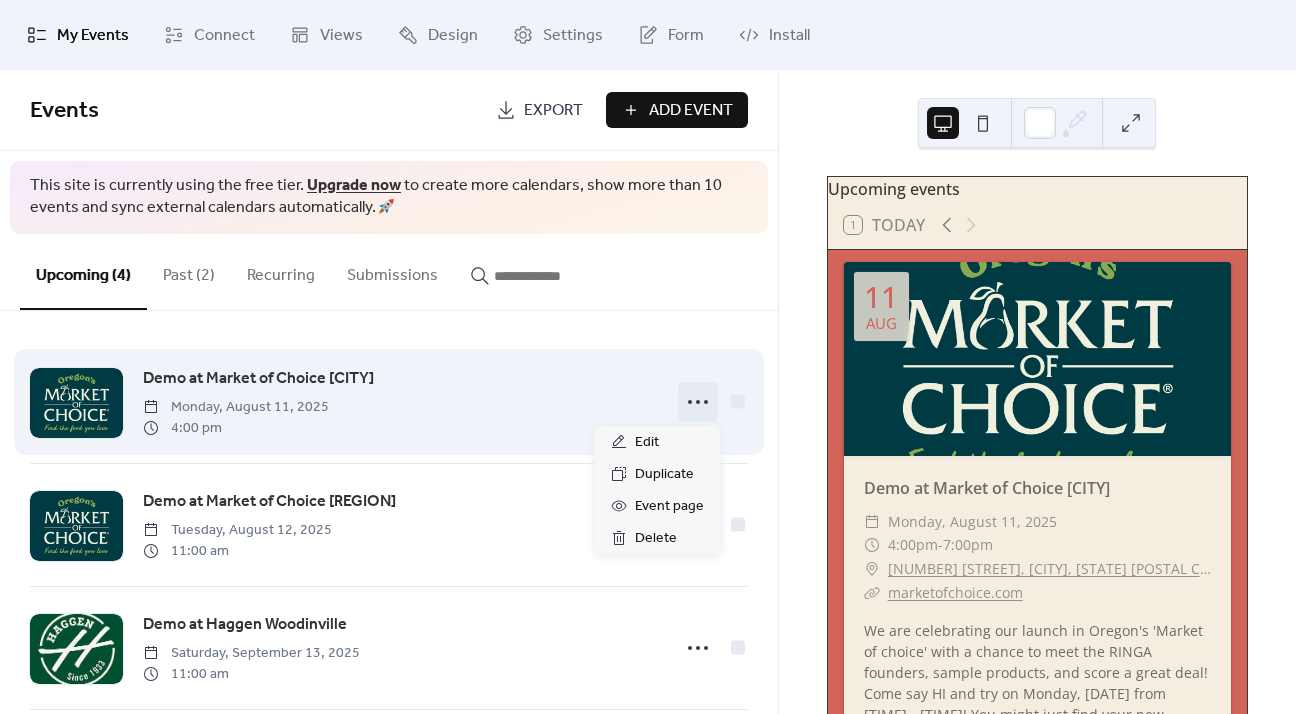 click 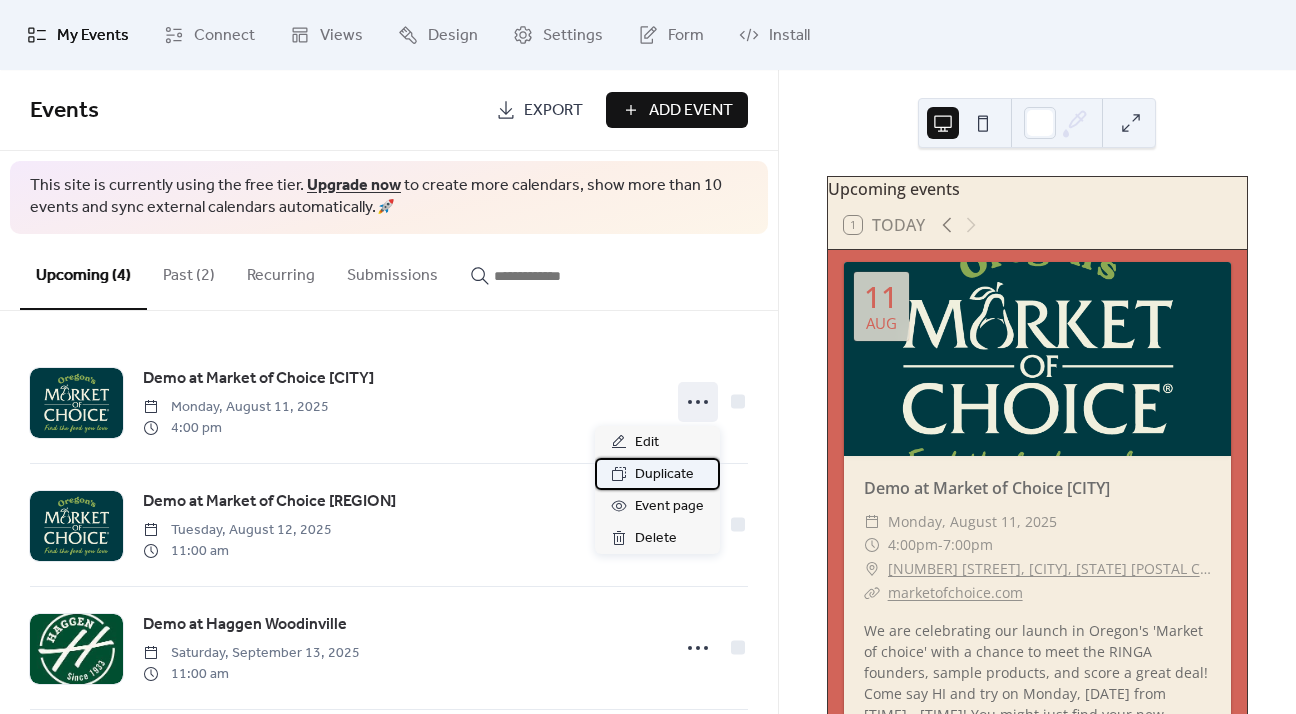 click on "Duplicate" at bounding box center (664, 475) 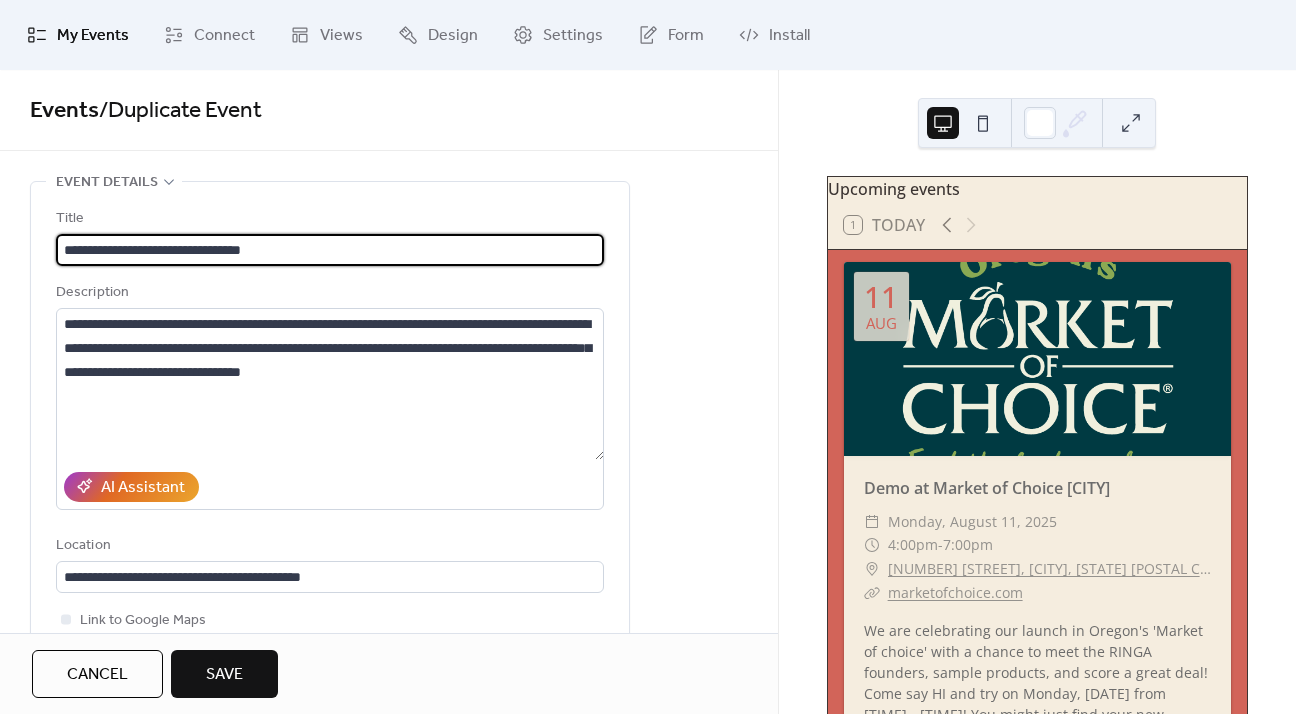 type on "**********" 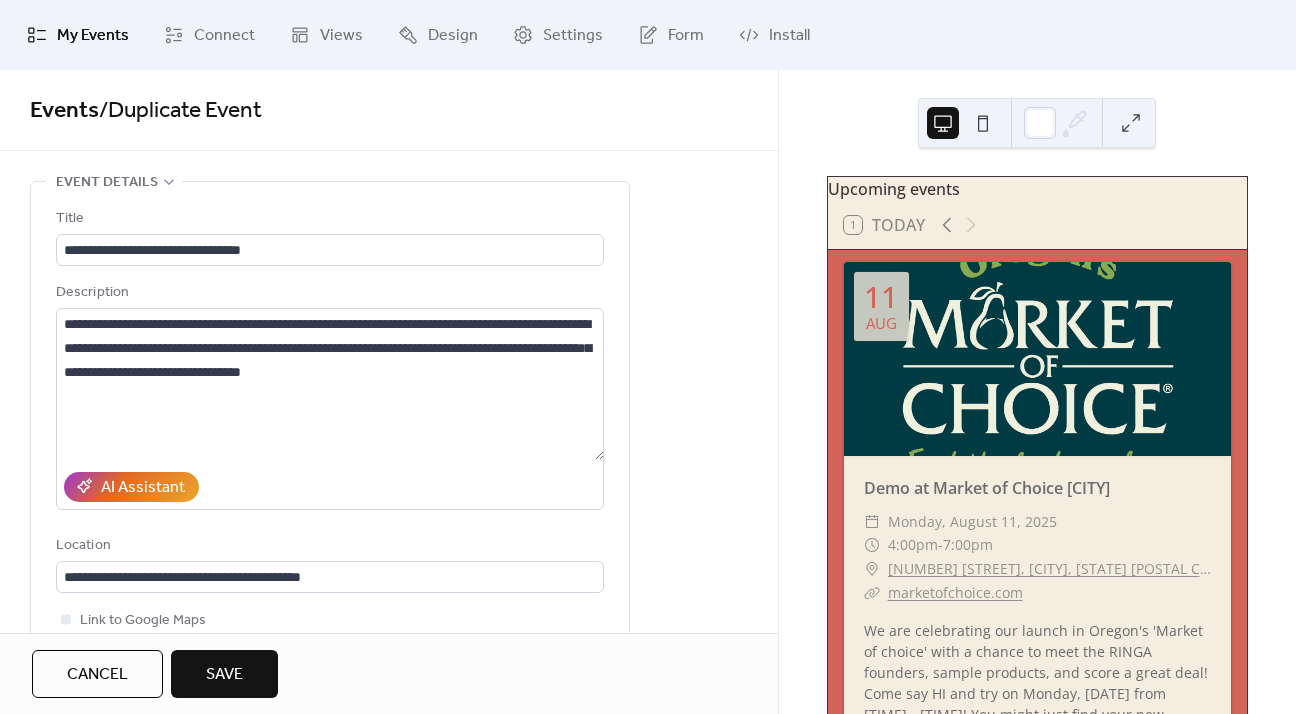 click on "**********" at bounding box center [389, 953] 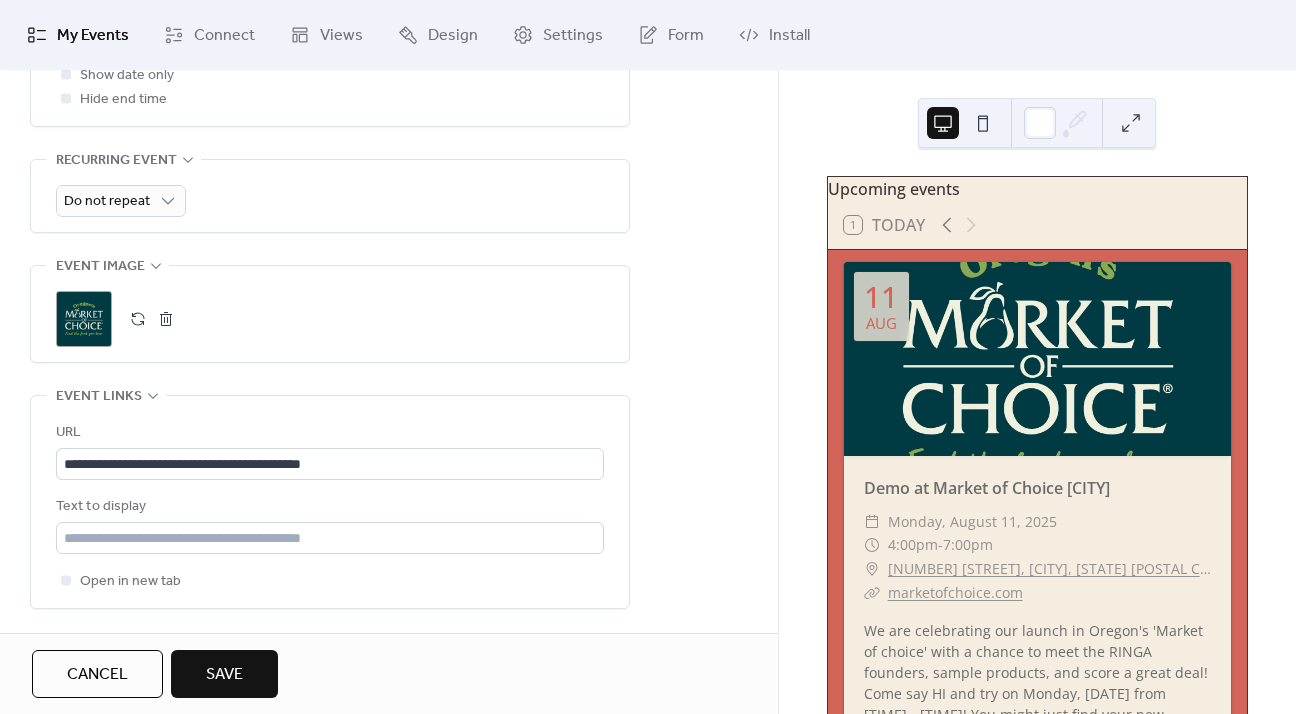 scroll, scrollTop: 864, scrollLeft: 0, axis: vertical 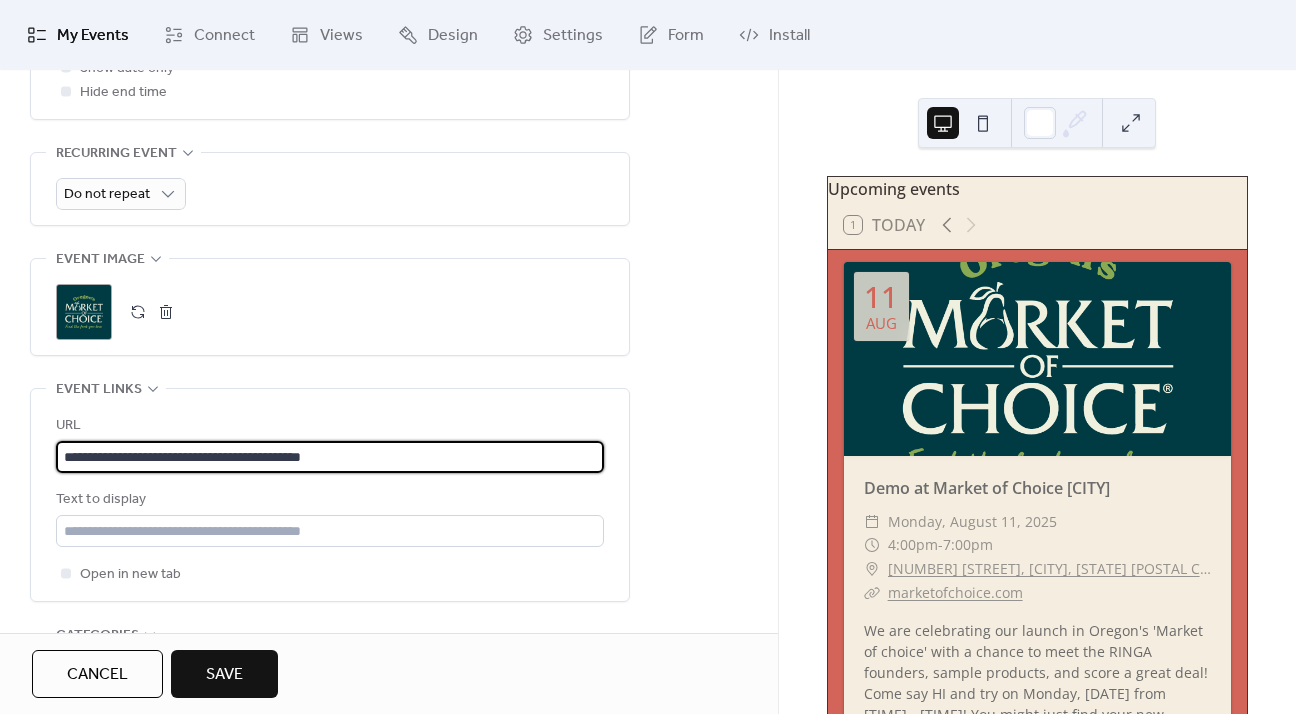 drag, startPoint x: 320, startPoint y: 462, endPoint x: -18, endPoint y: 444, distance: 338.47894 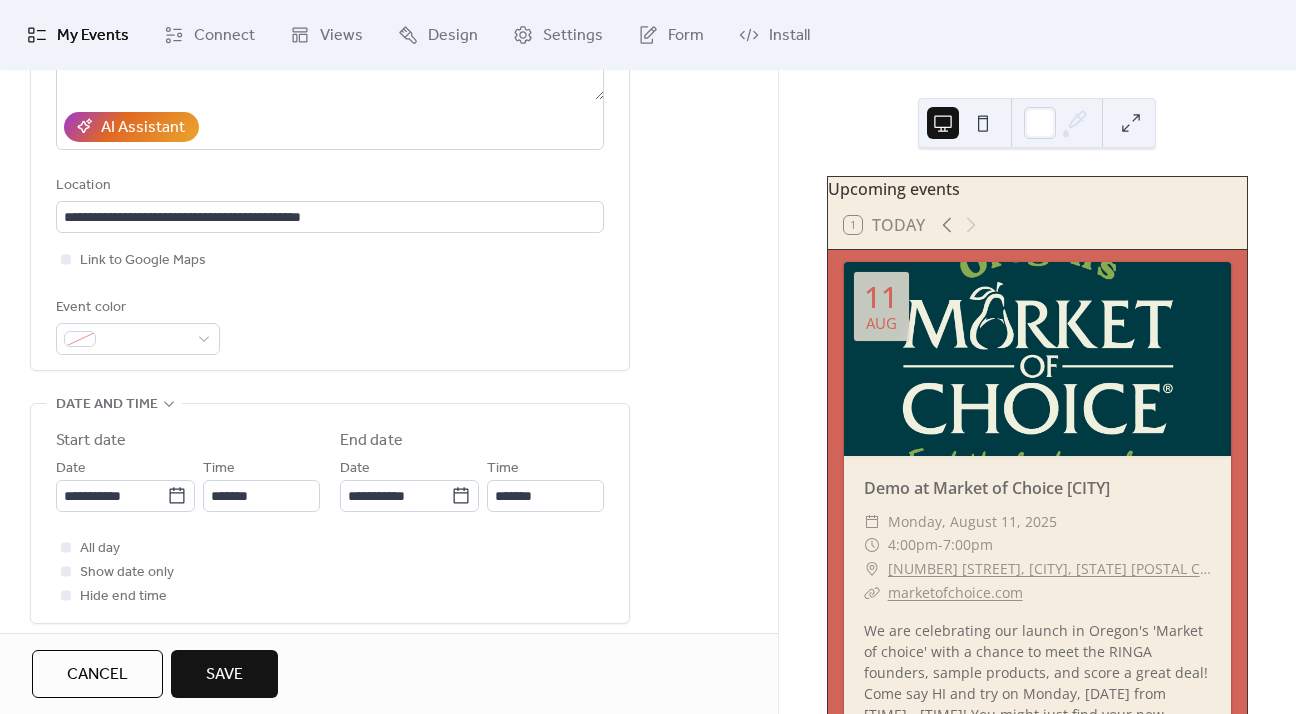 scroll, scrollTop: 72, scrollLeft: 0, axis: vertical 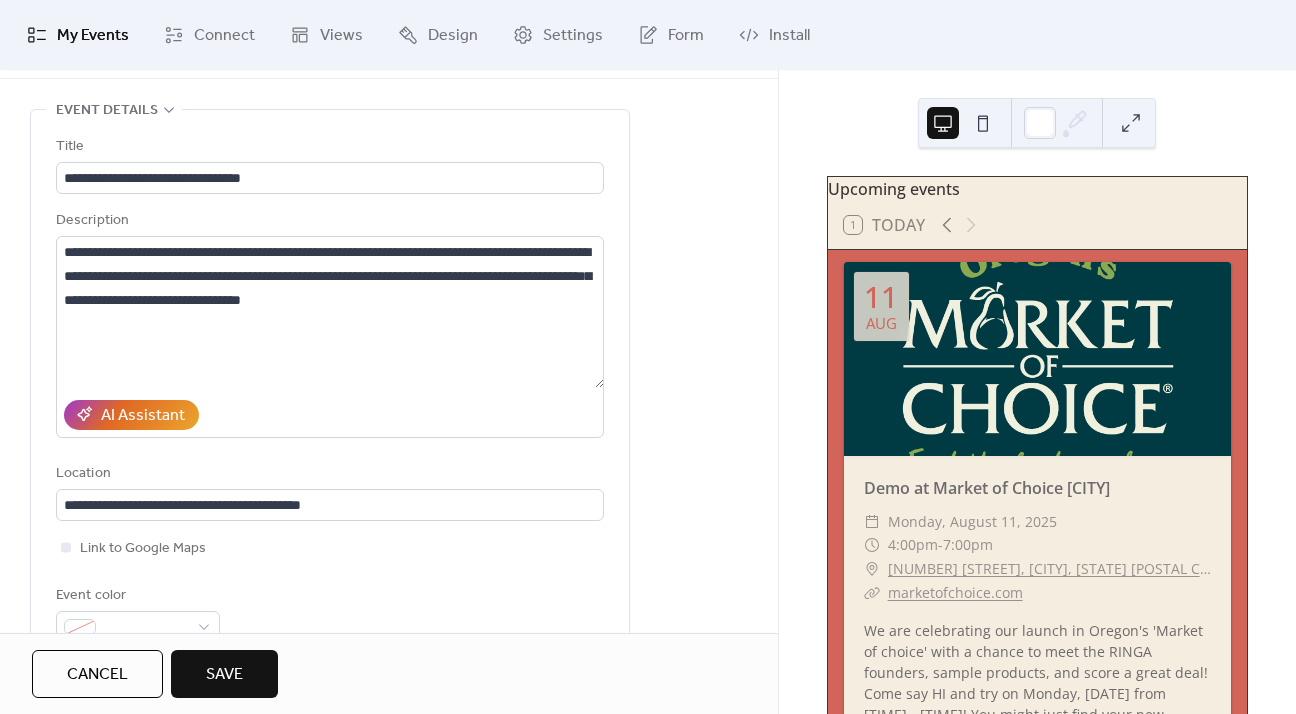 type on "**********" 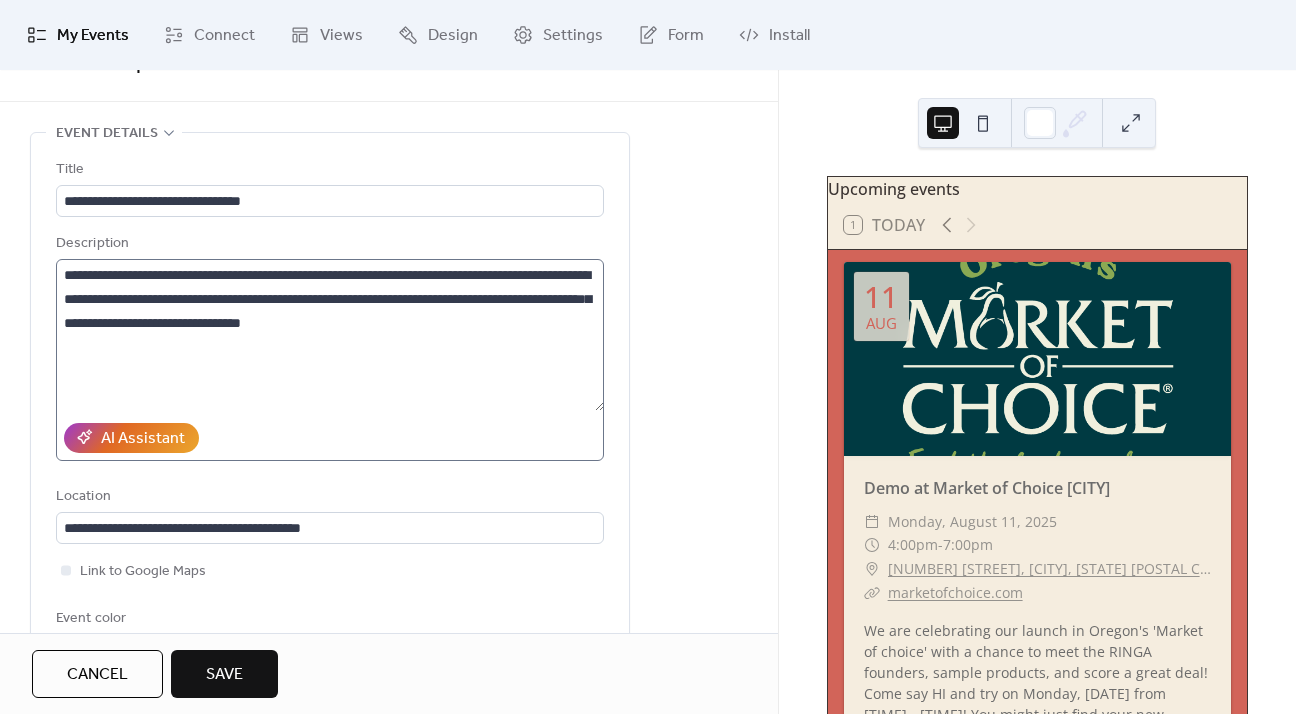 scroll, scrollTop: 72, scrollLeft: 0, axis: vertical 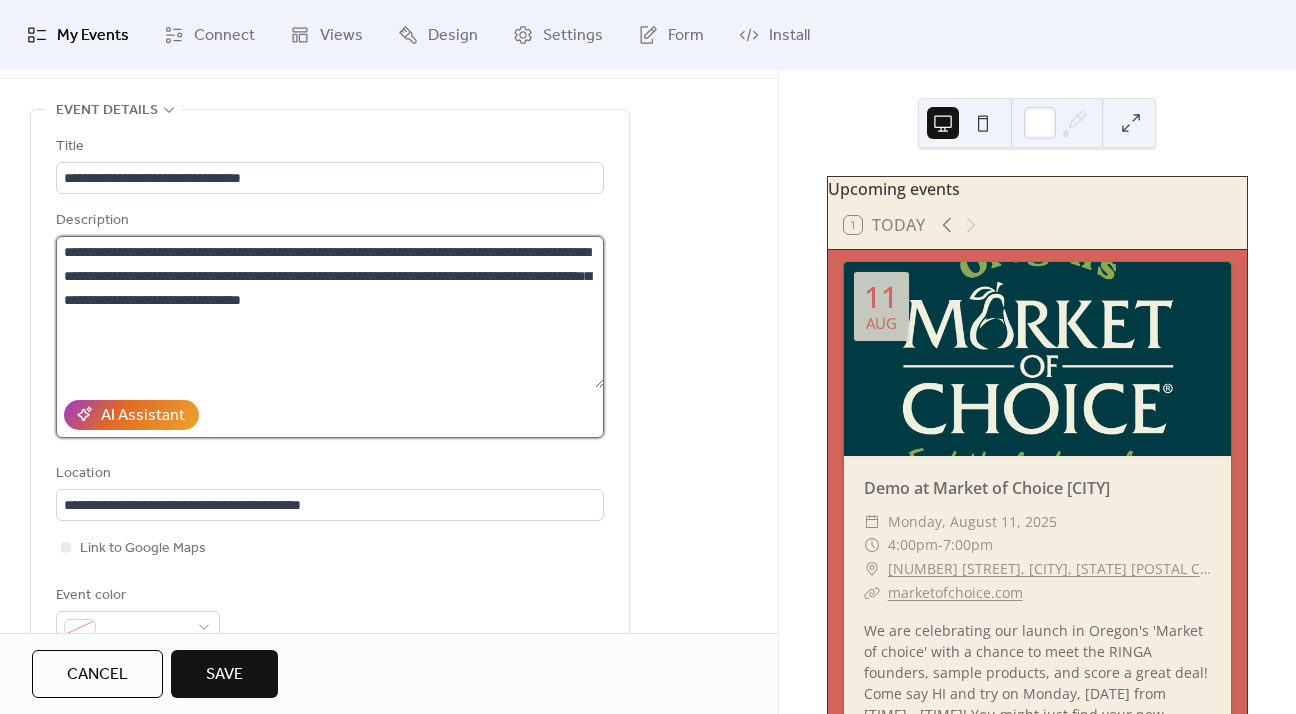 click on "**********" at bounding box center [330, 312] 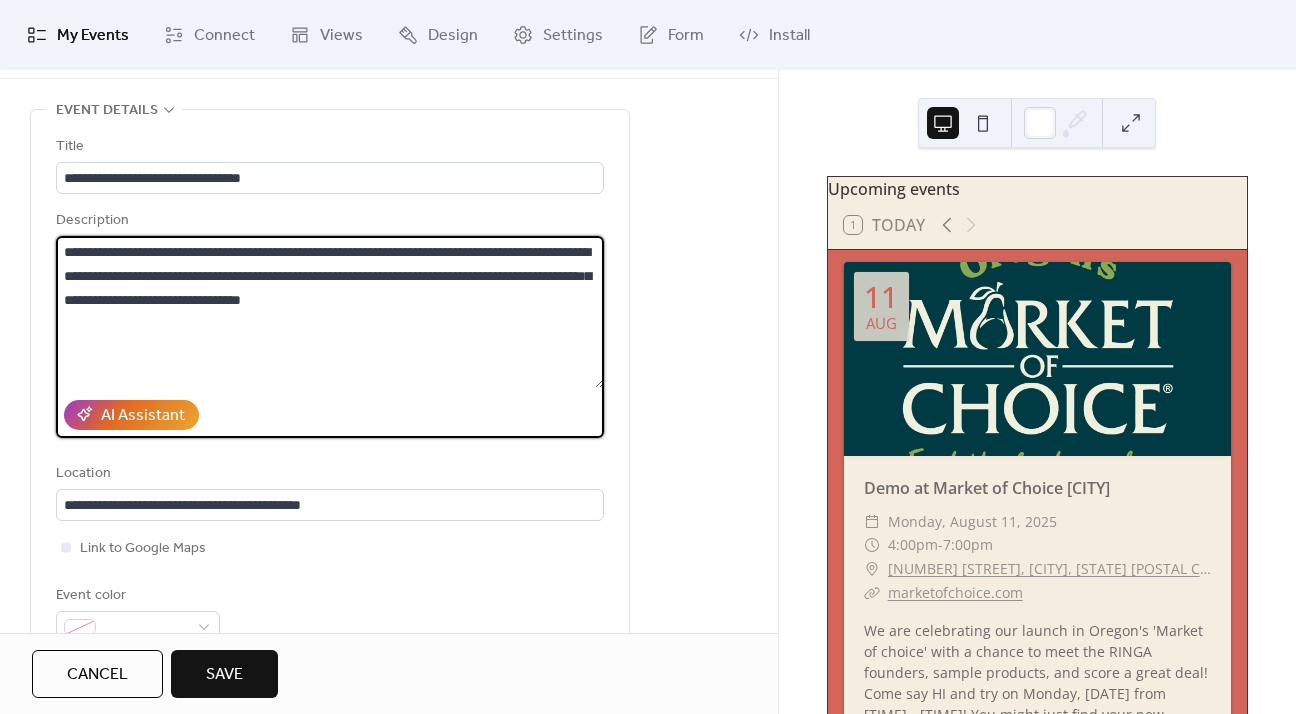 drag, startPoint x: 222, startPoint y: 298, endPoint x: 178, endPoint y: 295, distance: 44.102154 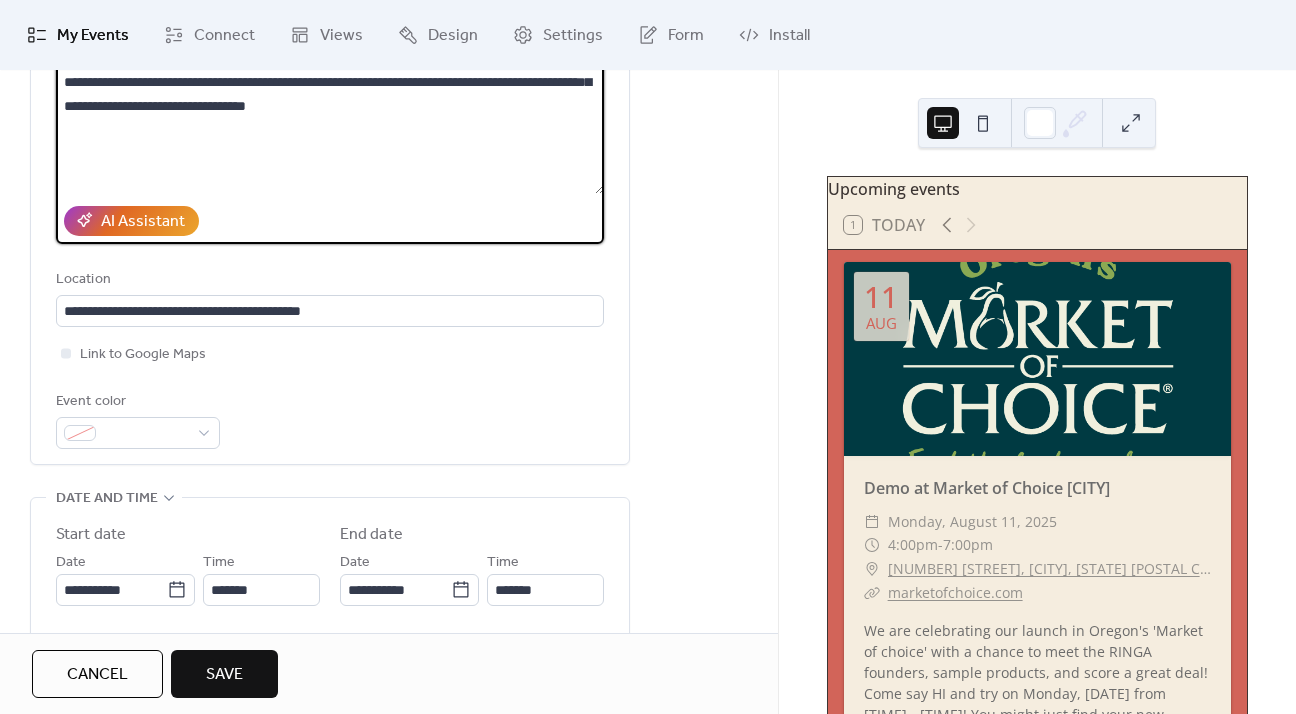 scroll, scrollTop: 288, scrollLeft: 0, axis: vertical 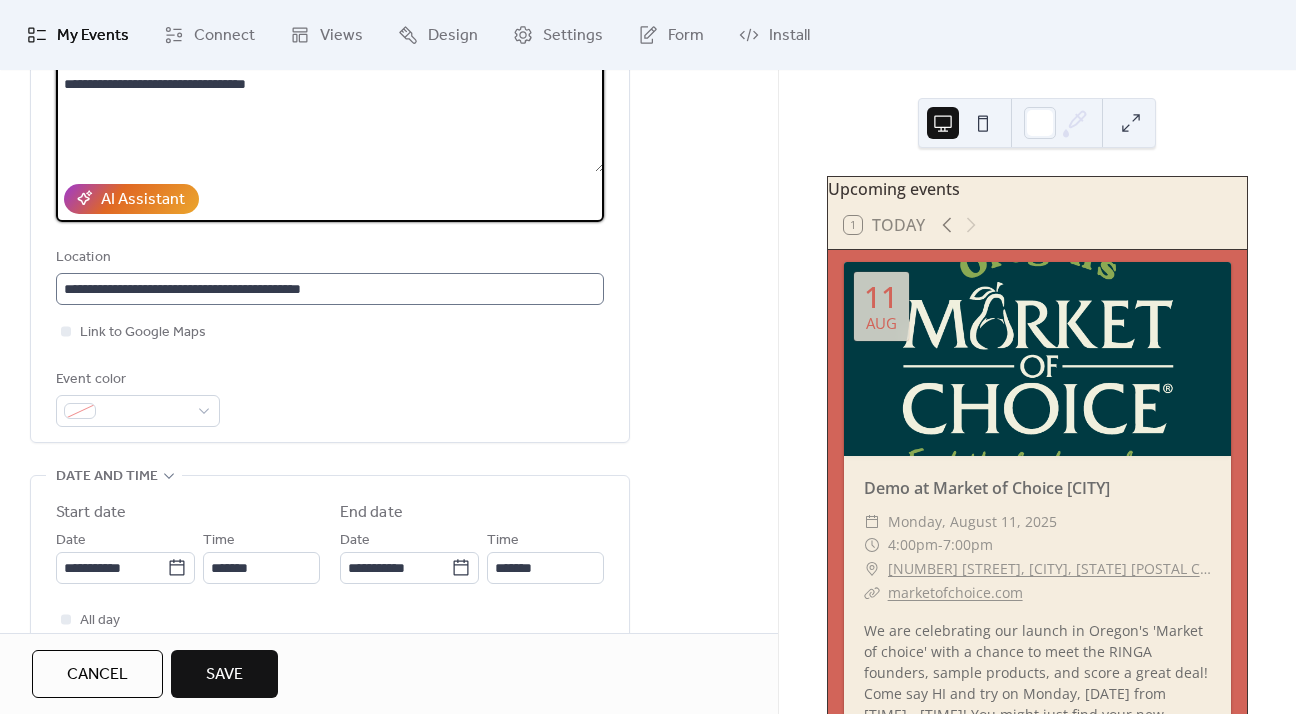 type on "**********" 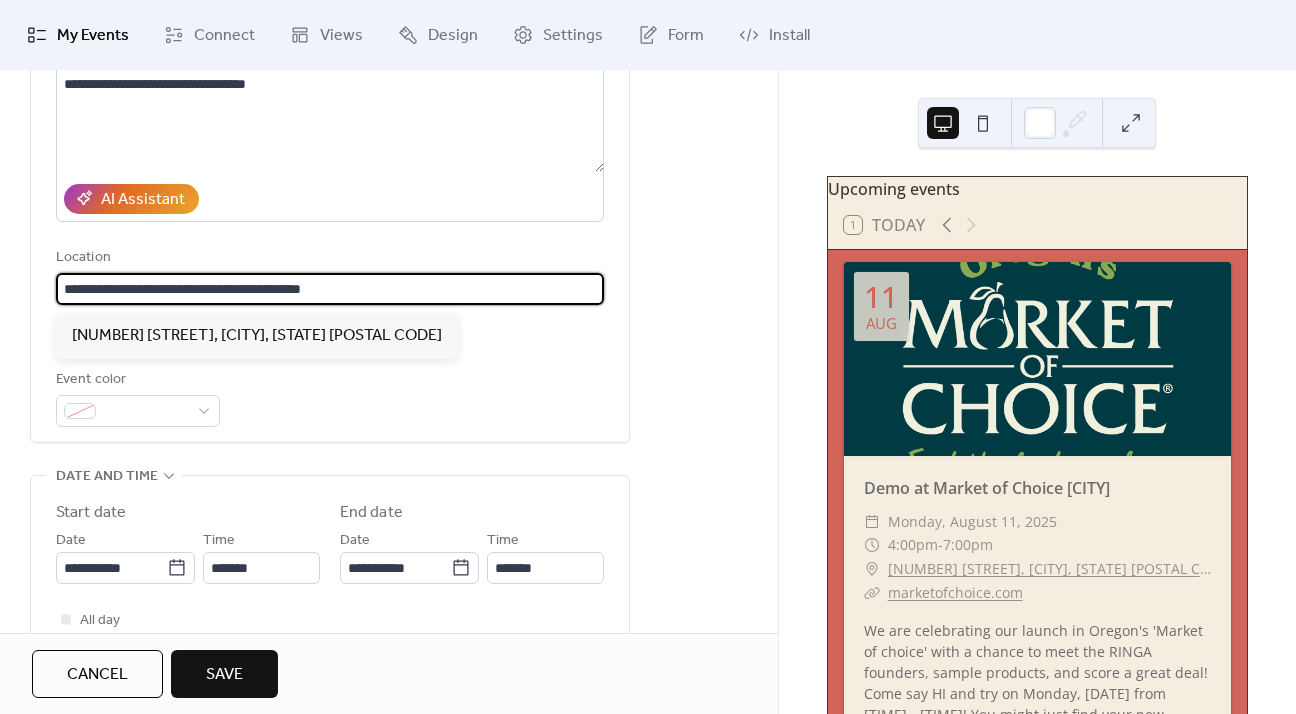 drag, startPoint x: 378, startPoint y: 289, endPoint x: -76, endPoint y: 261, distance: 454.8626 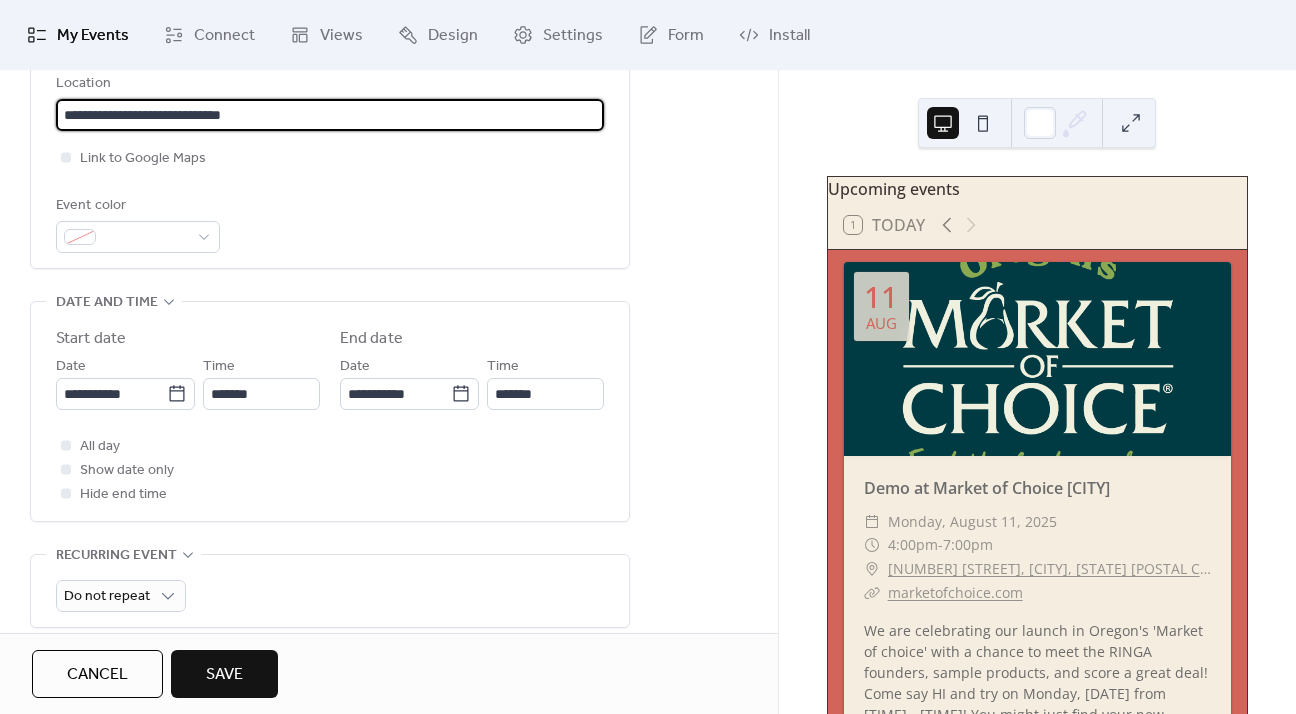 scroll, scrollTop: 504, scrollLeft: 0, axis: vertical 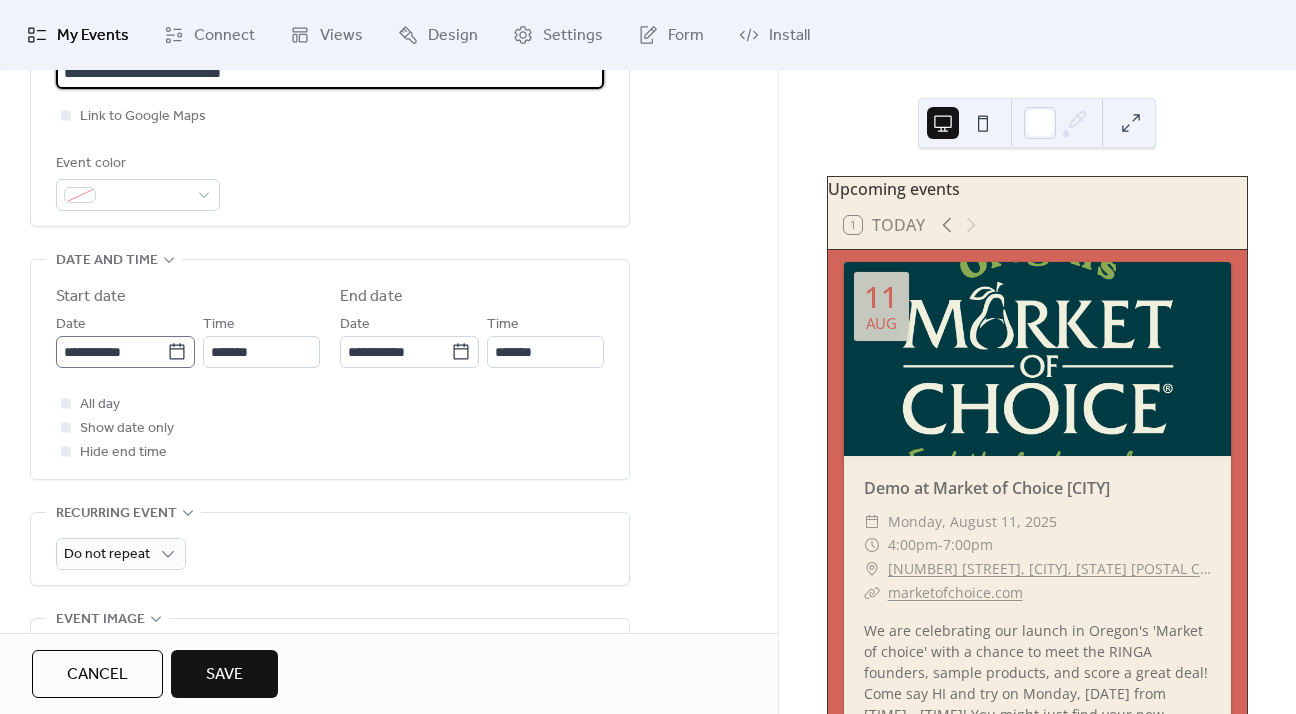 type on "**********" 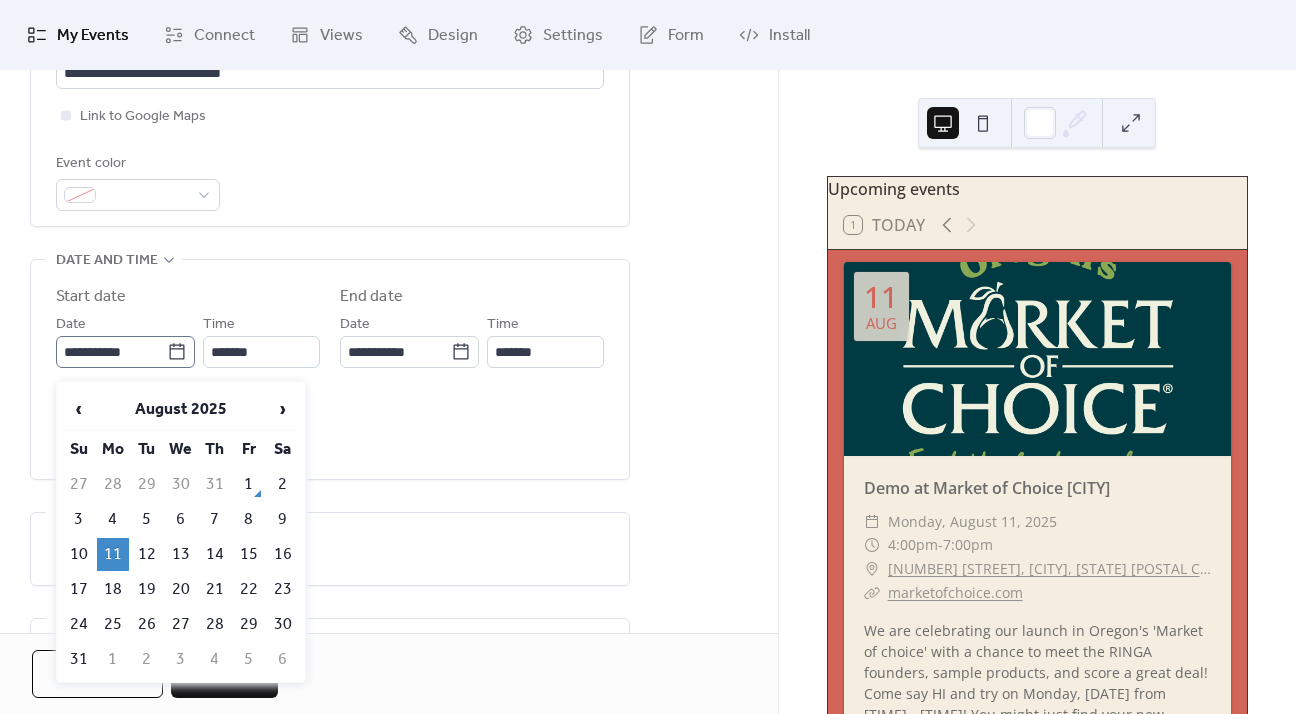 click 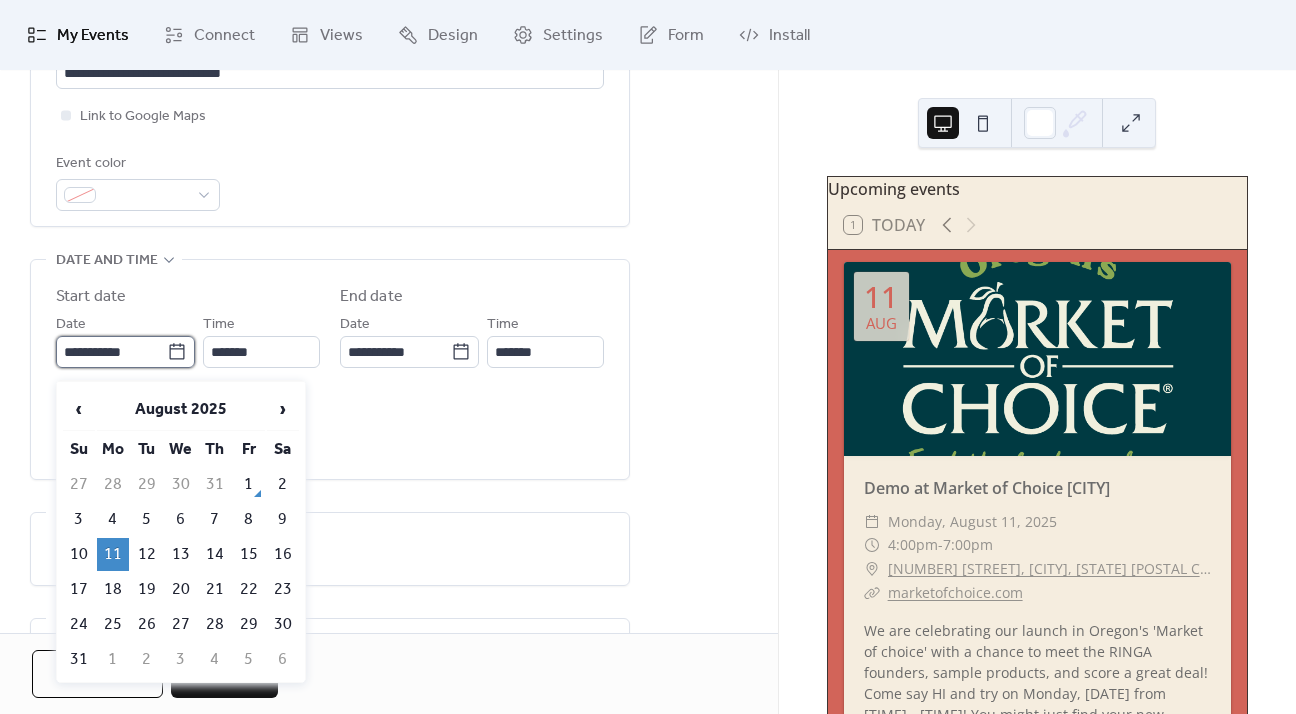 click on "**********" at bounding box center [111, 352] 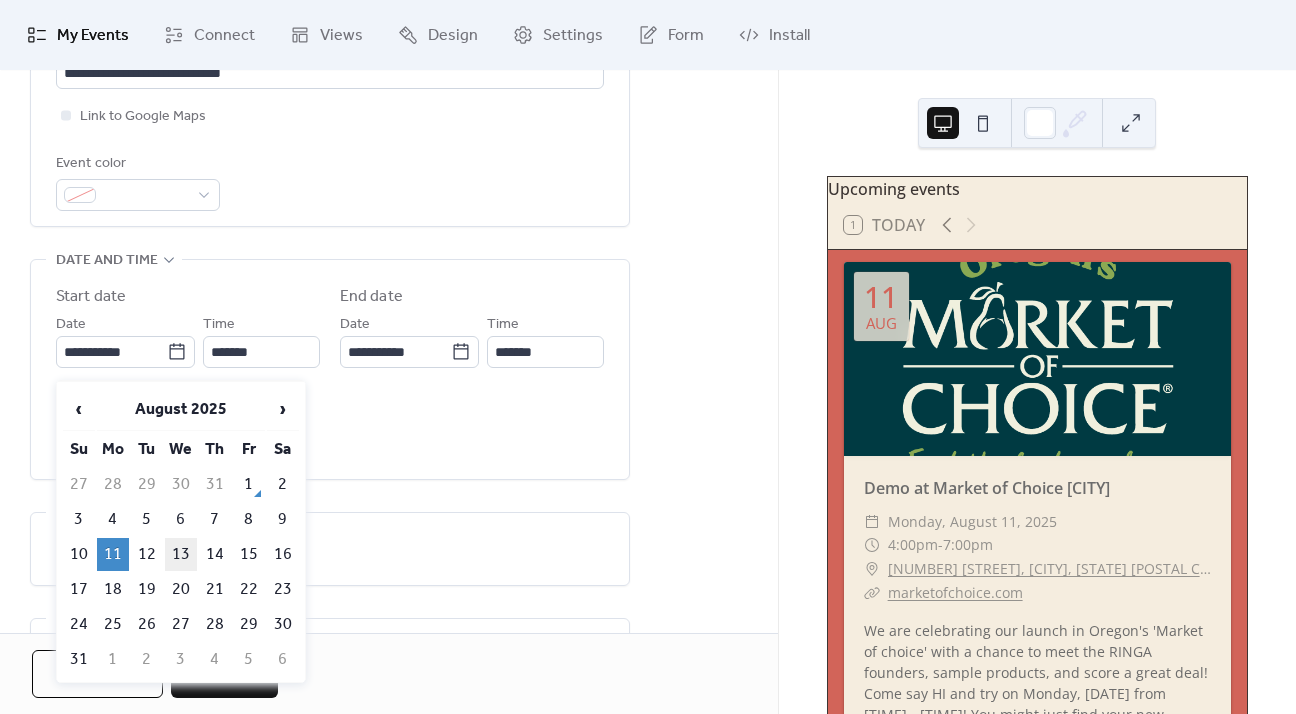 click on "13" at bounding box center (181, 554) 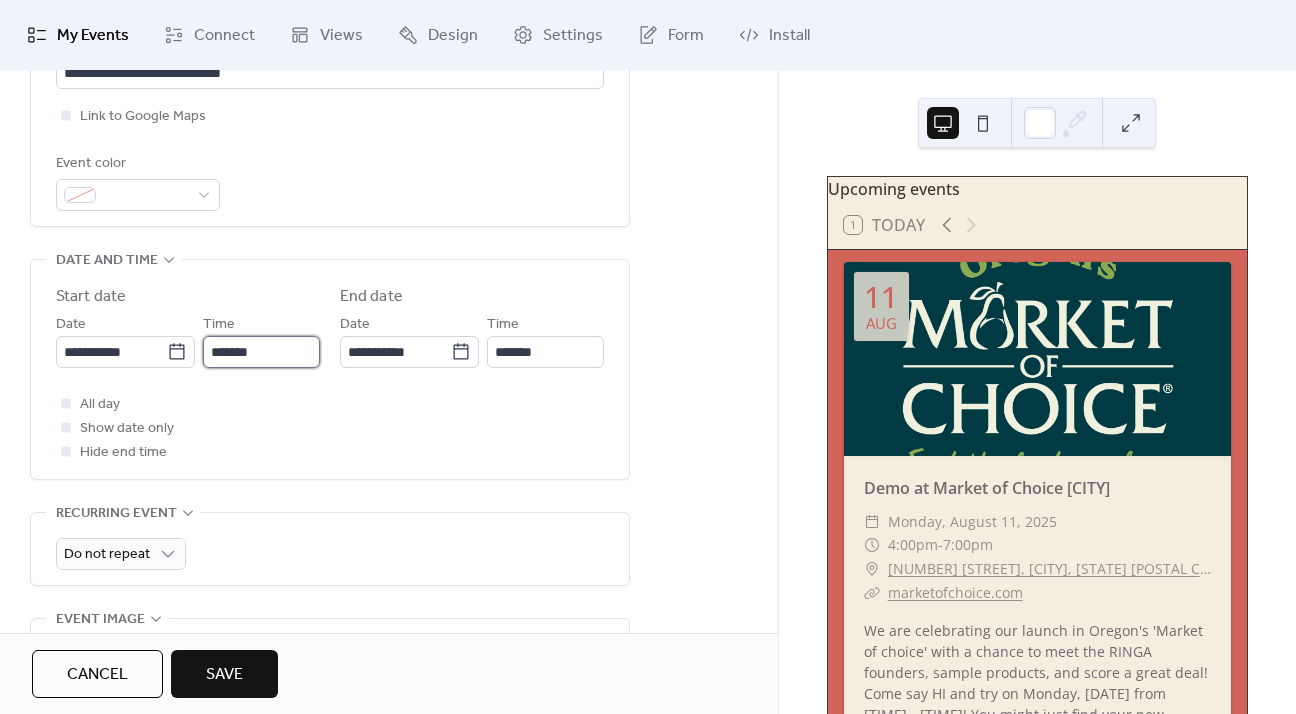 click on "*******" at bounding box center [261, 352] 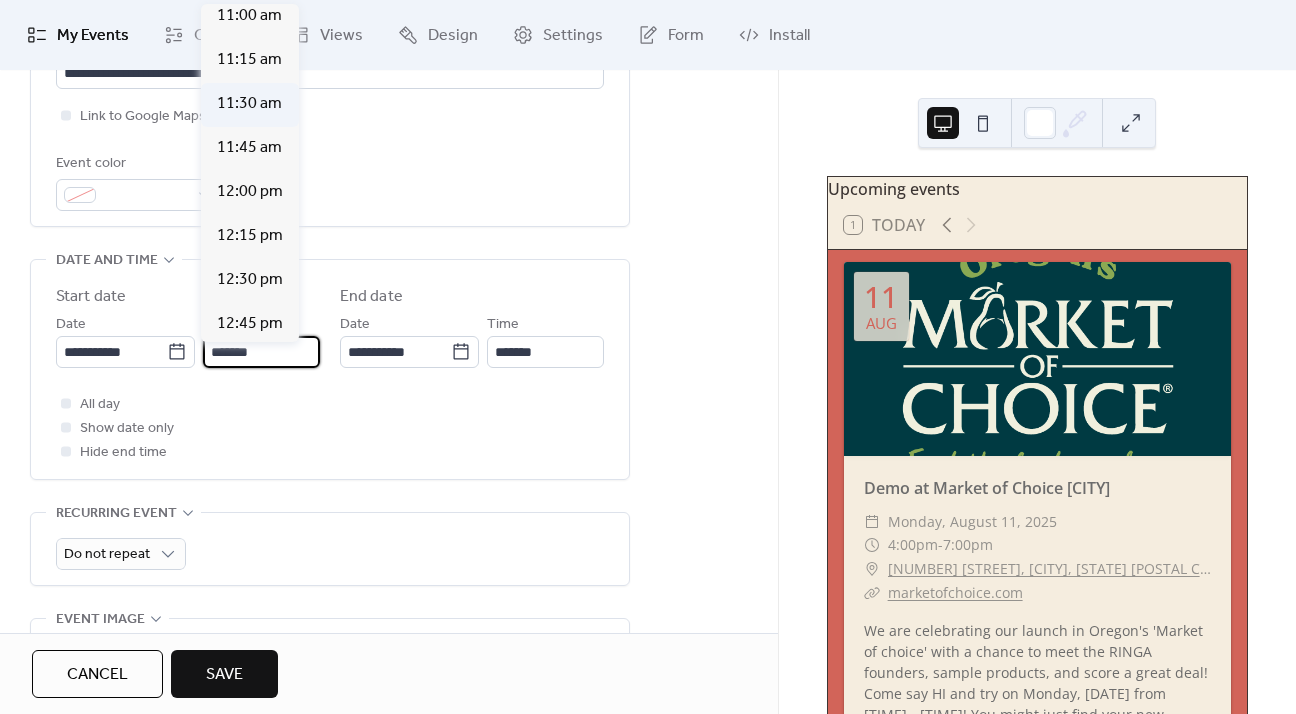 scroll, scrollTop: 1840, scrollLeft: 0, axis: vertical 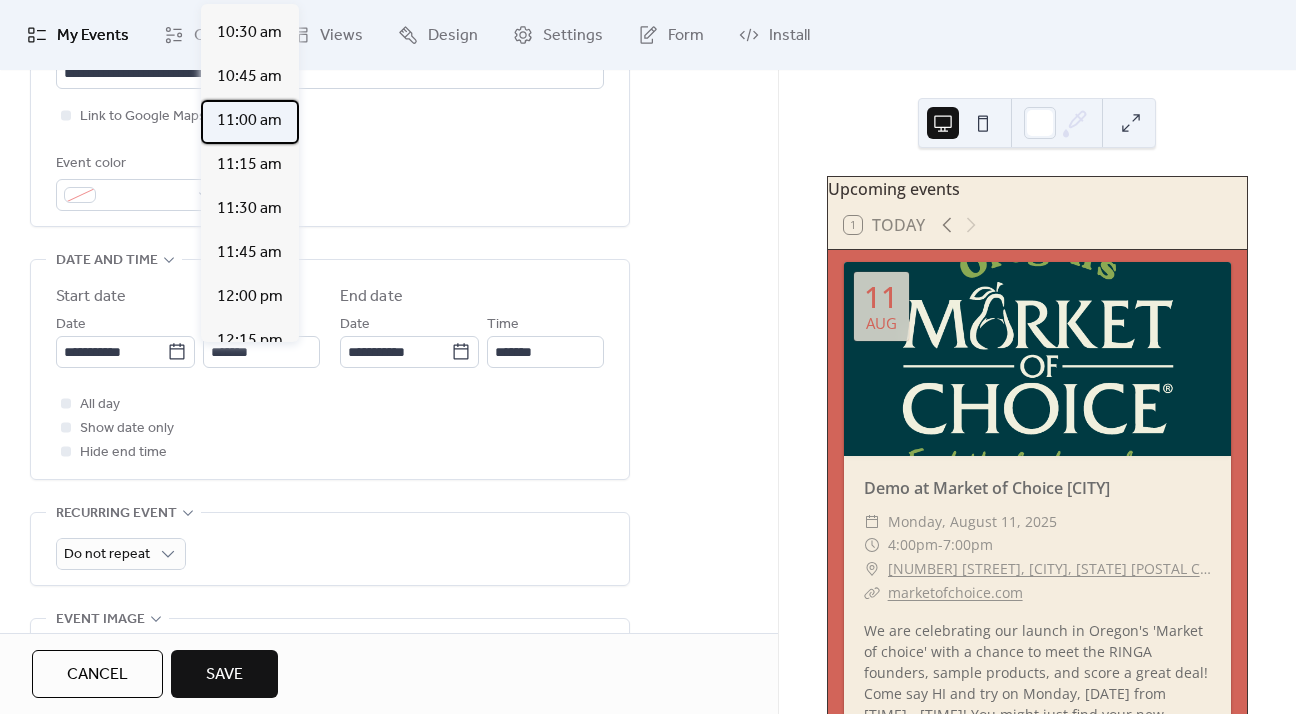 click on "11:00 am" at bounding box center (249, 121) 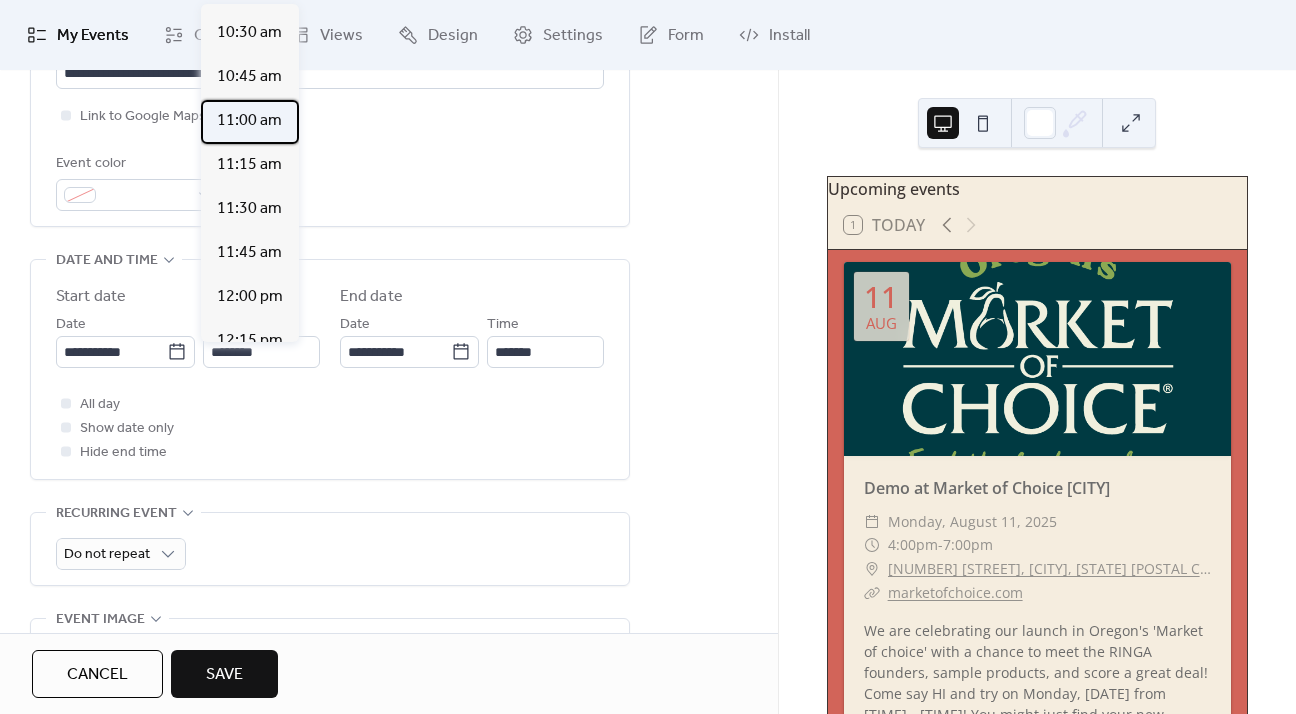 type on "*******" 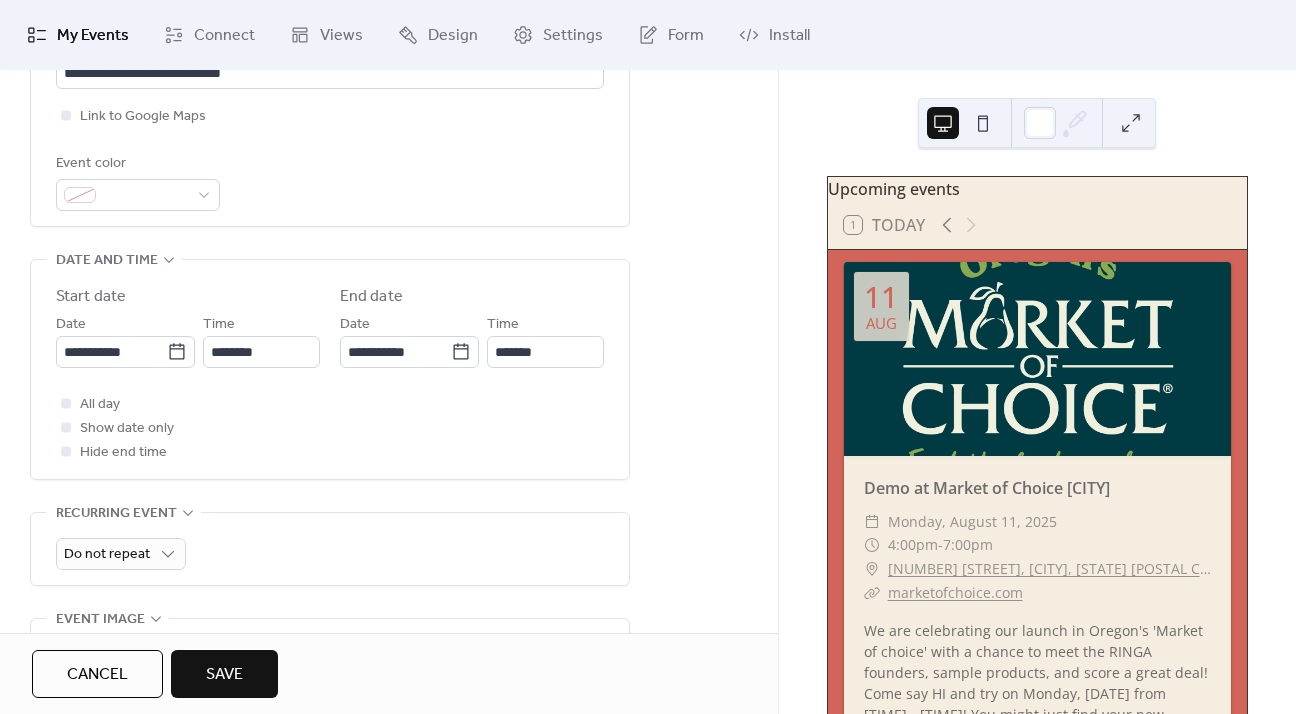 scroll, scrollTop: 576, scrollLeft: 0, axis: vertical 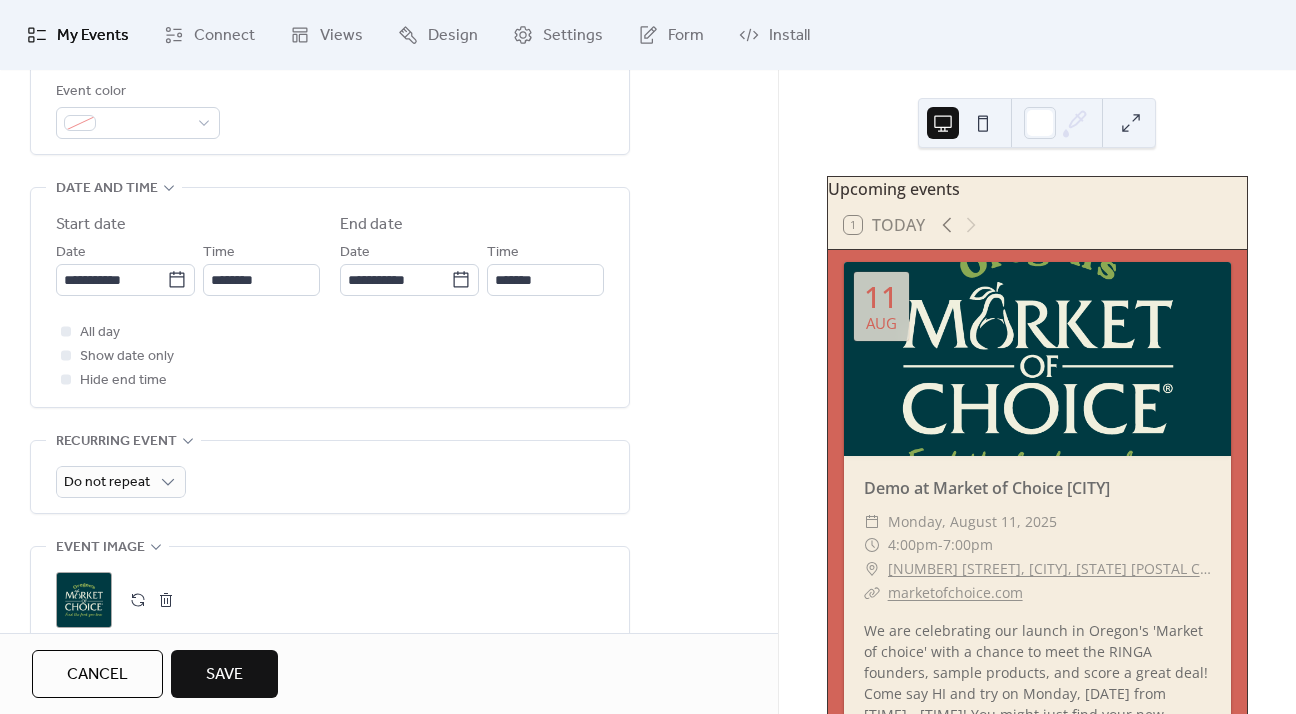 click on "Save" at bounding box center [224, 675] 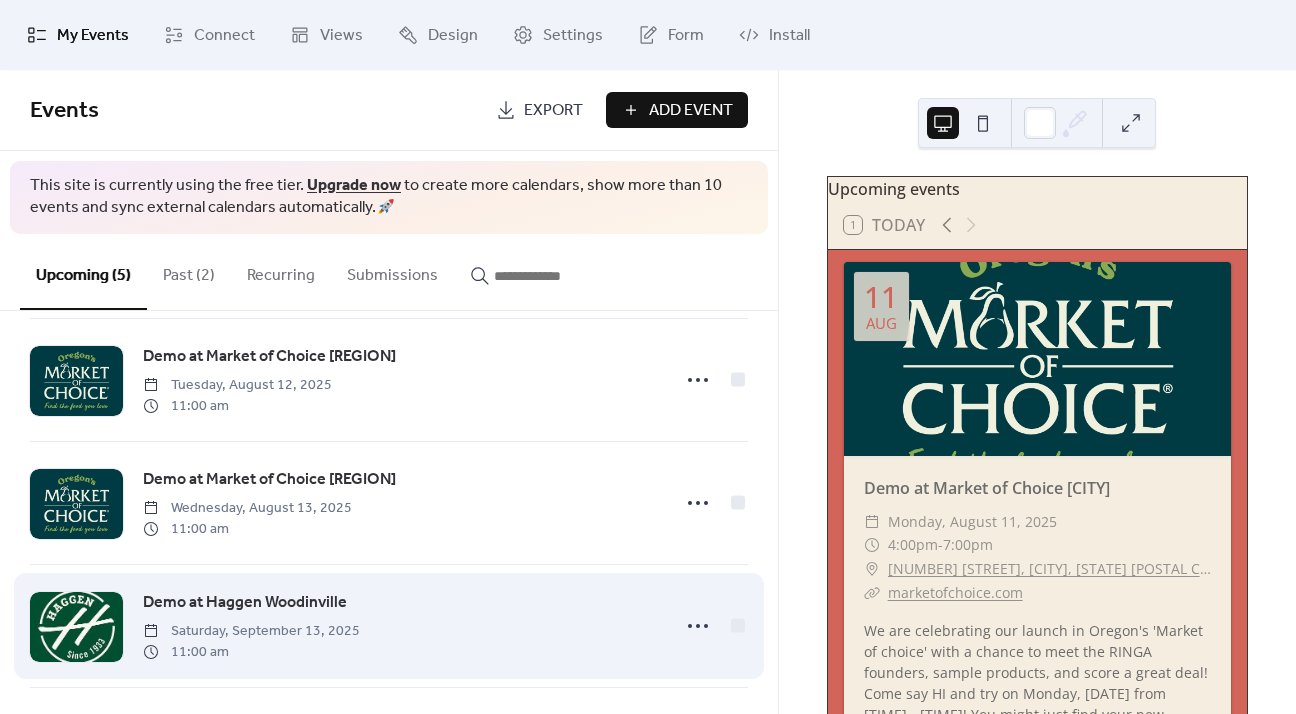 scroll, scrollTop: 0, scrollLeft: 0, axis: both 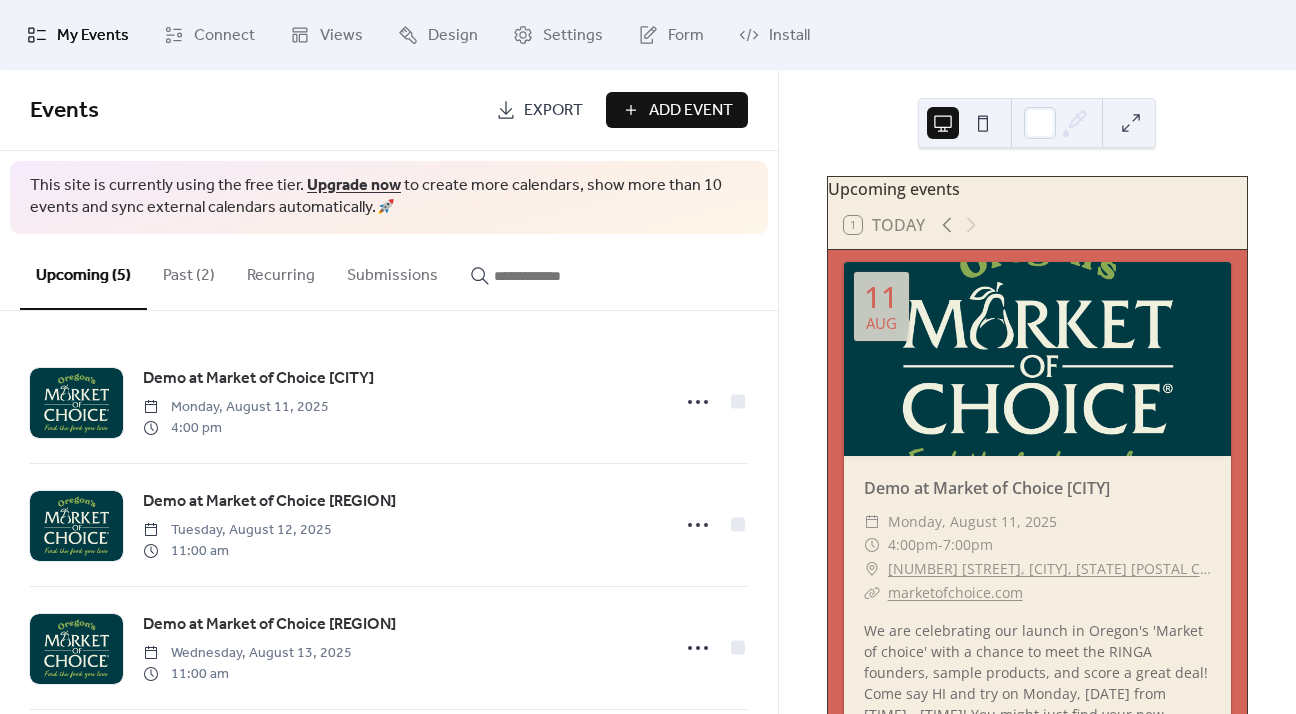 click on "Past (2)" at bounding box center [189, 271] 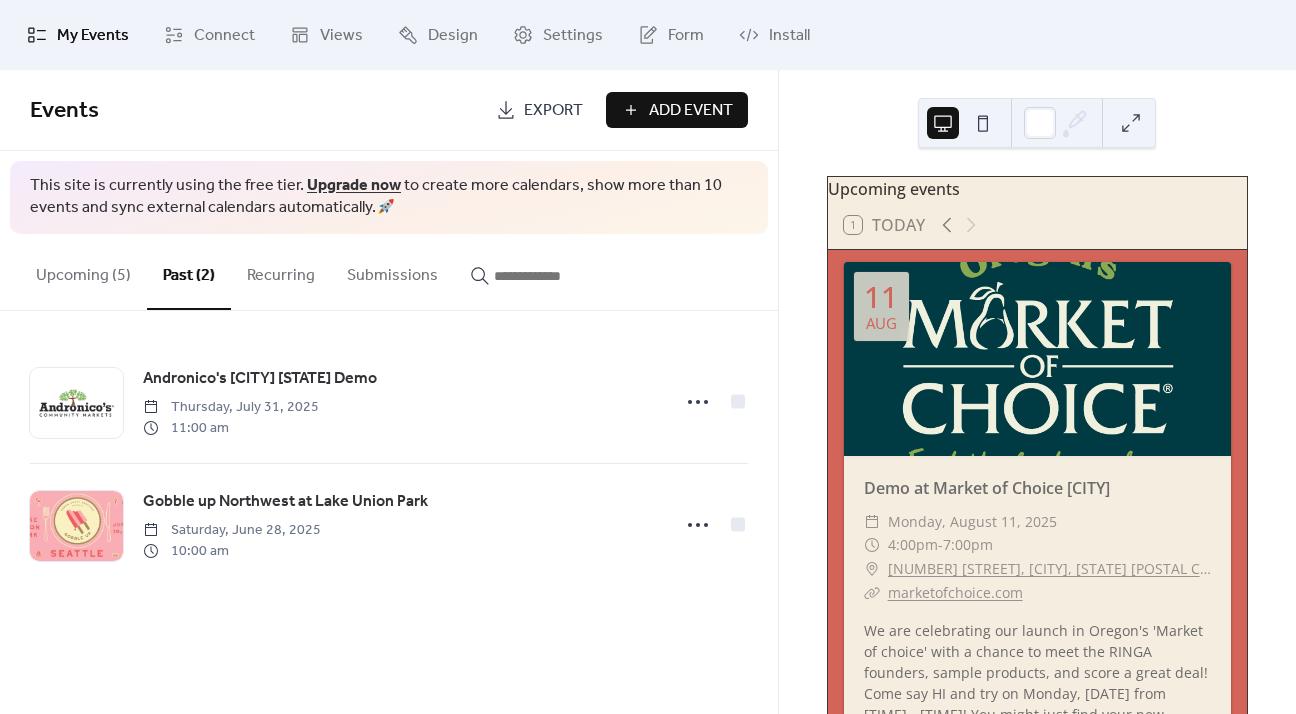 click on "Upcoming (5)" at bounding box center [83, 271] 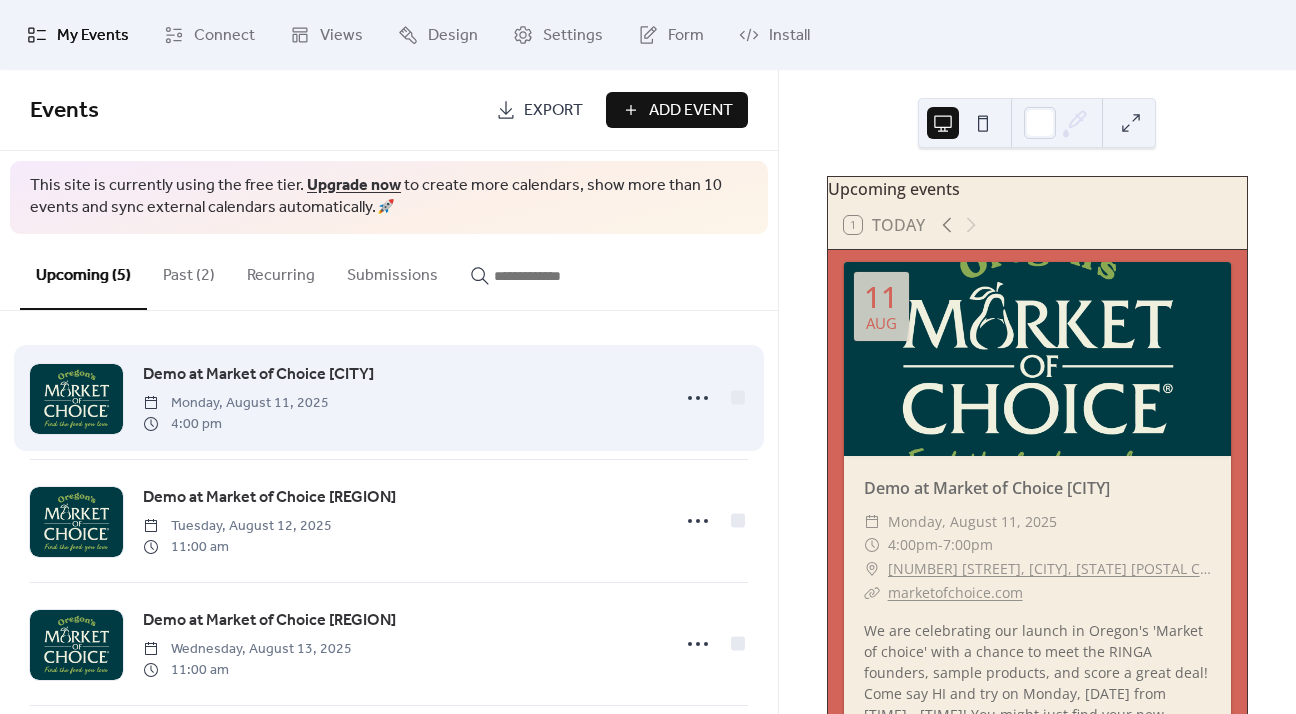 scroll, scrollTop: 0, scrollLeft: 0, axis: both 